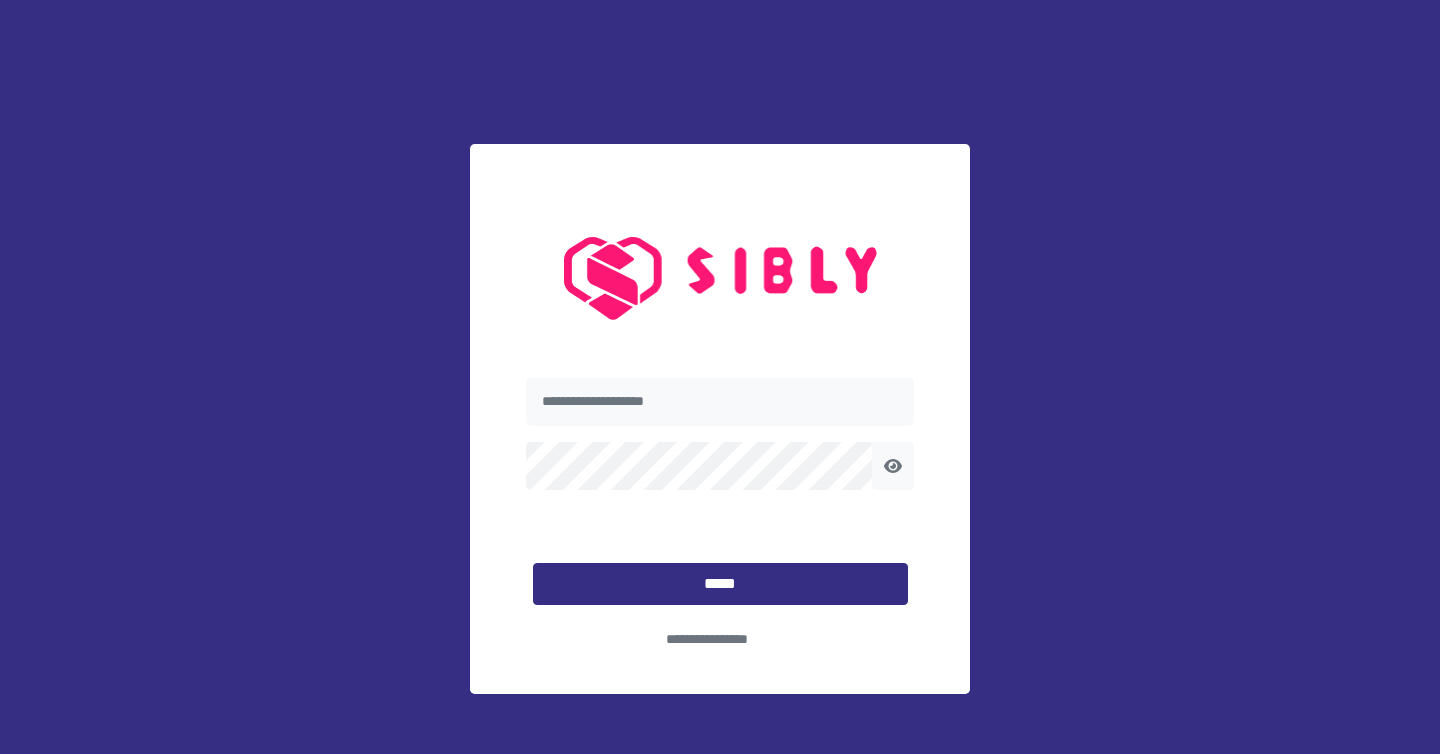 scroll, scrollTop: 0, scrollLeft: 0, axis: both 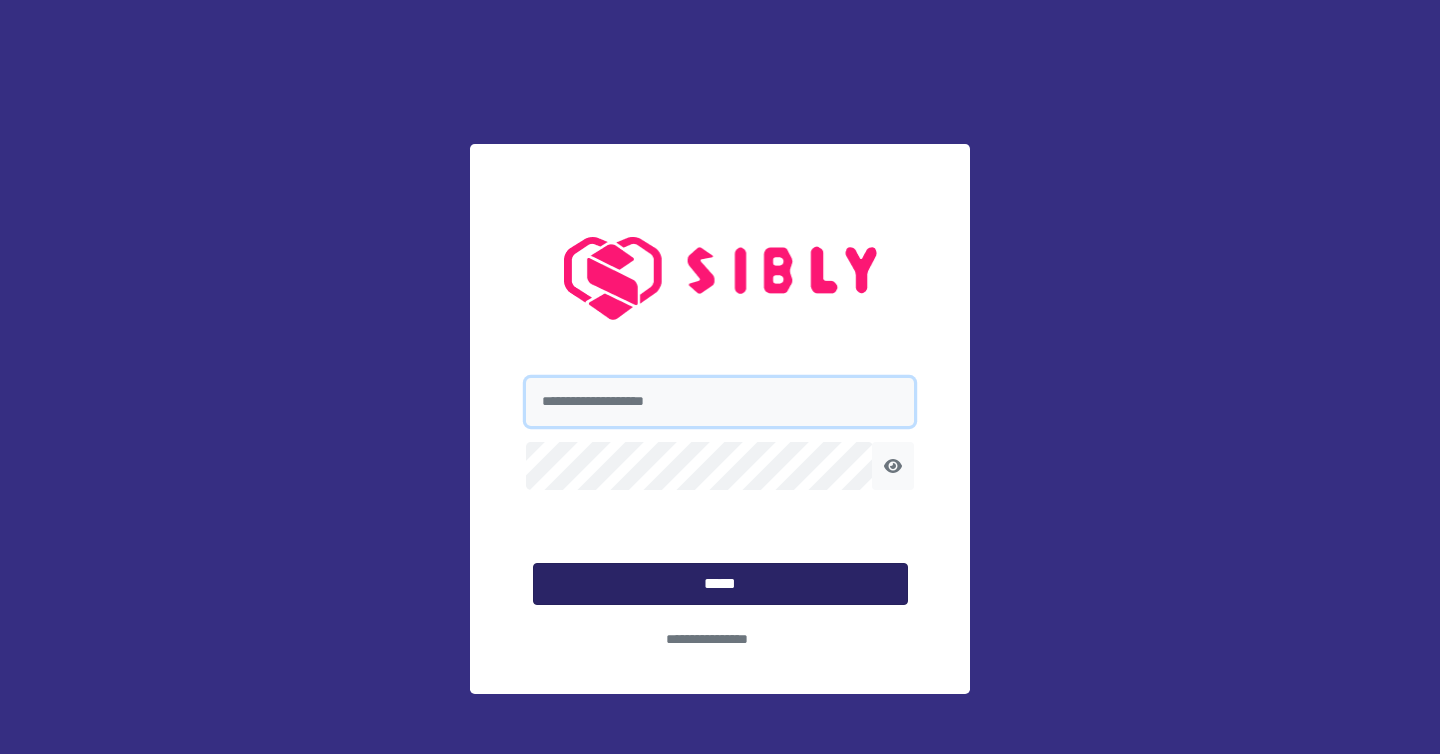 type on "**********" 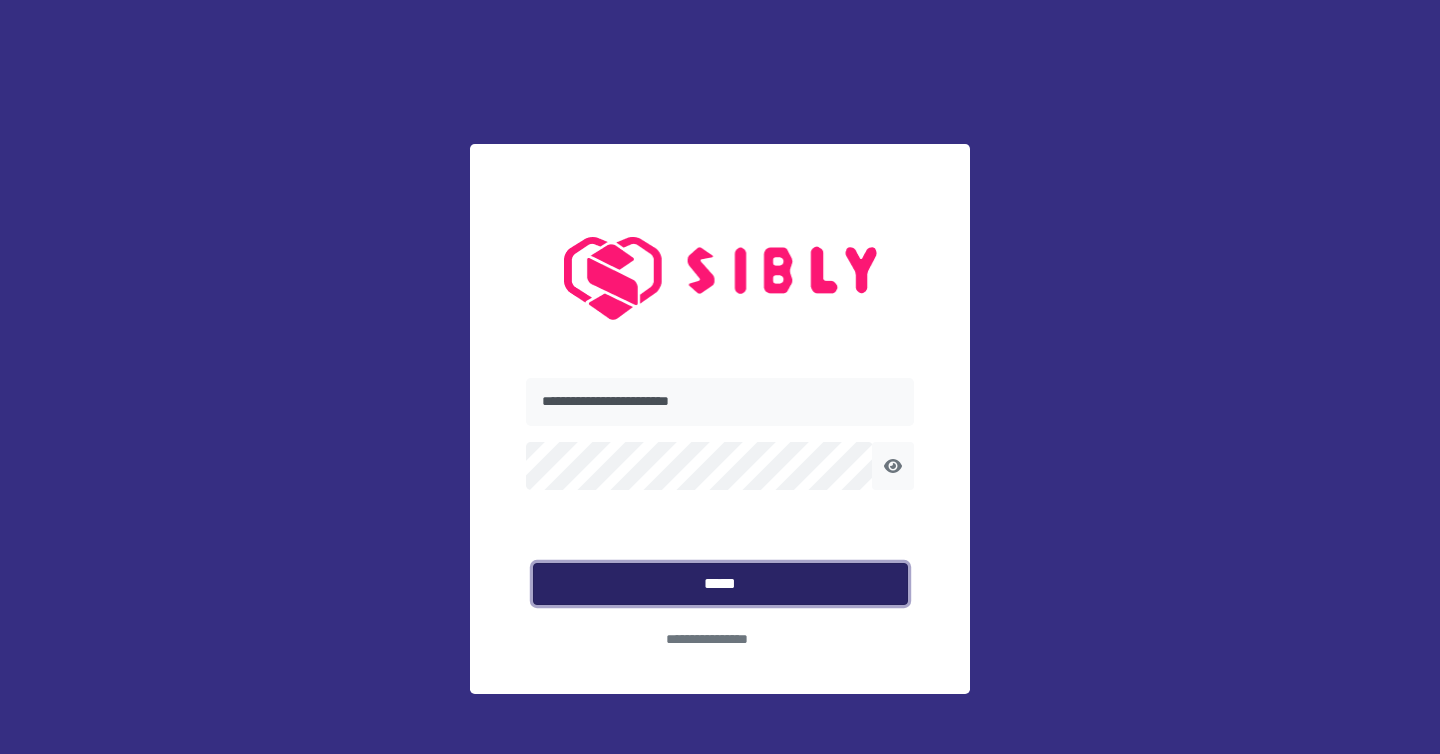 click on "*****" at bounding box center [720, 584] 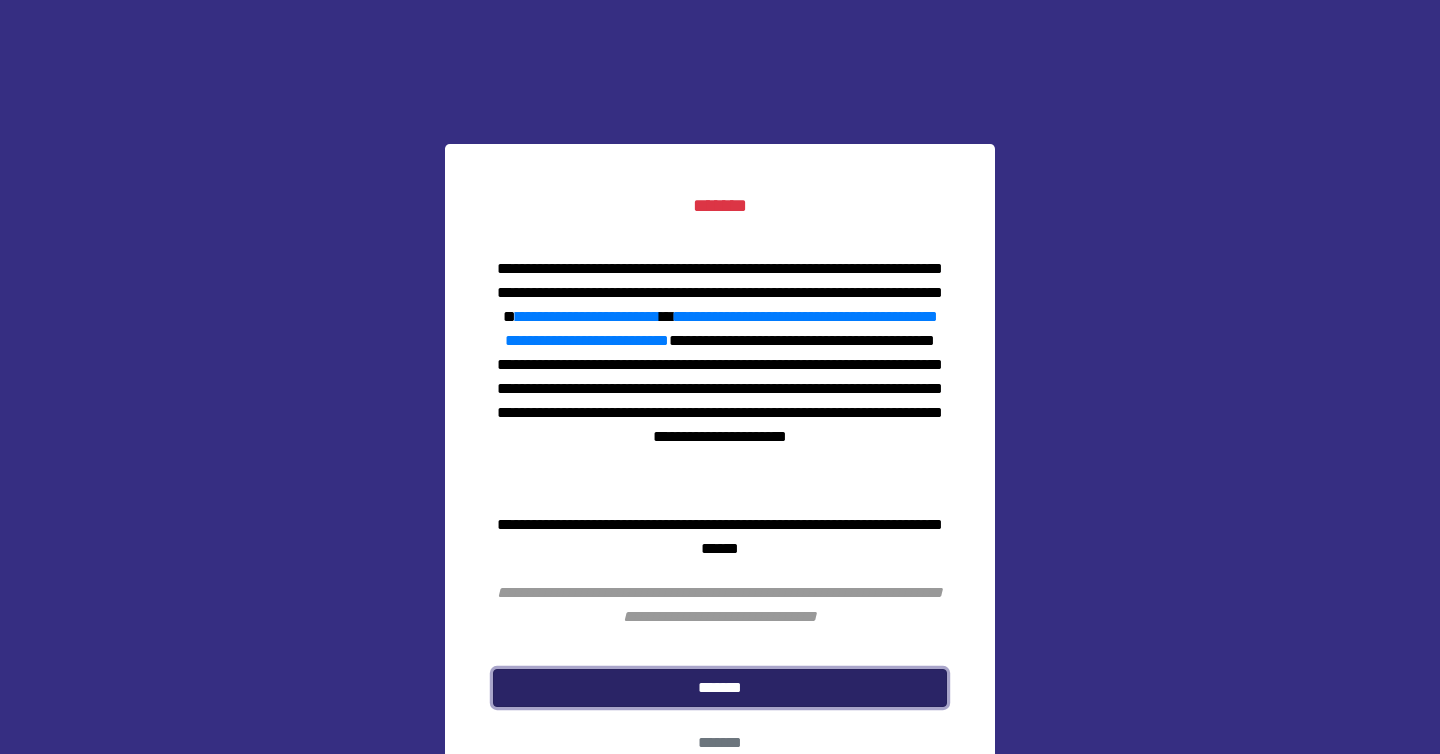 click on "*******" at bounding box center [720, 688] 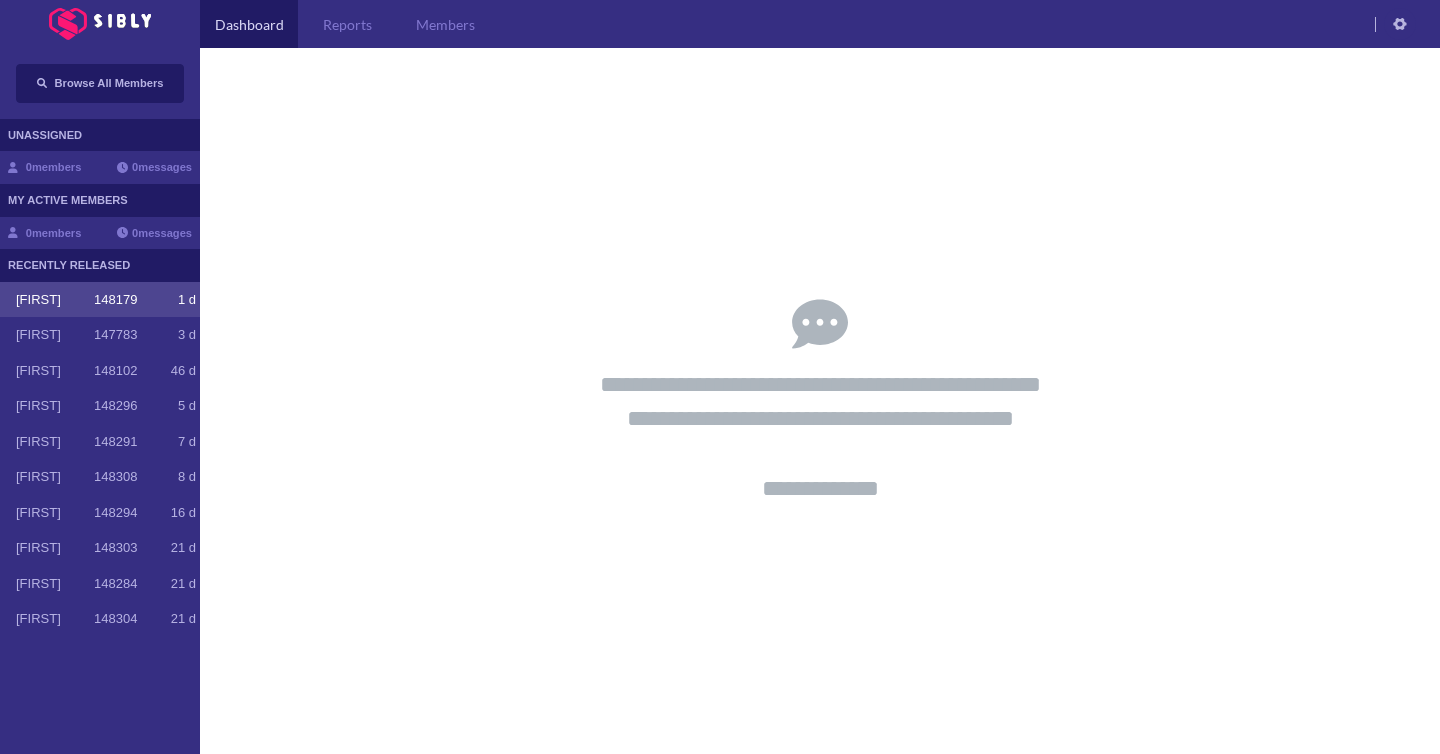 click on "[FIRST] 148179 1 d" at bounding box center [106, 300] 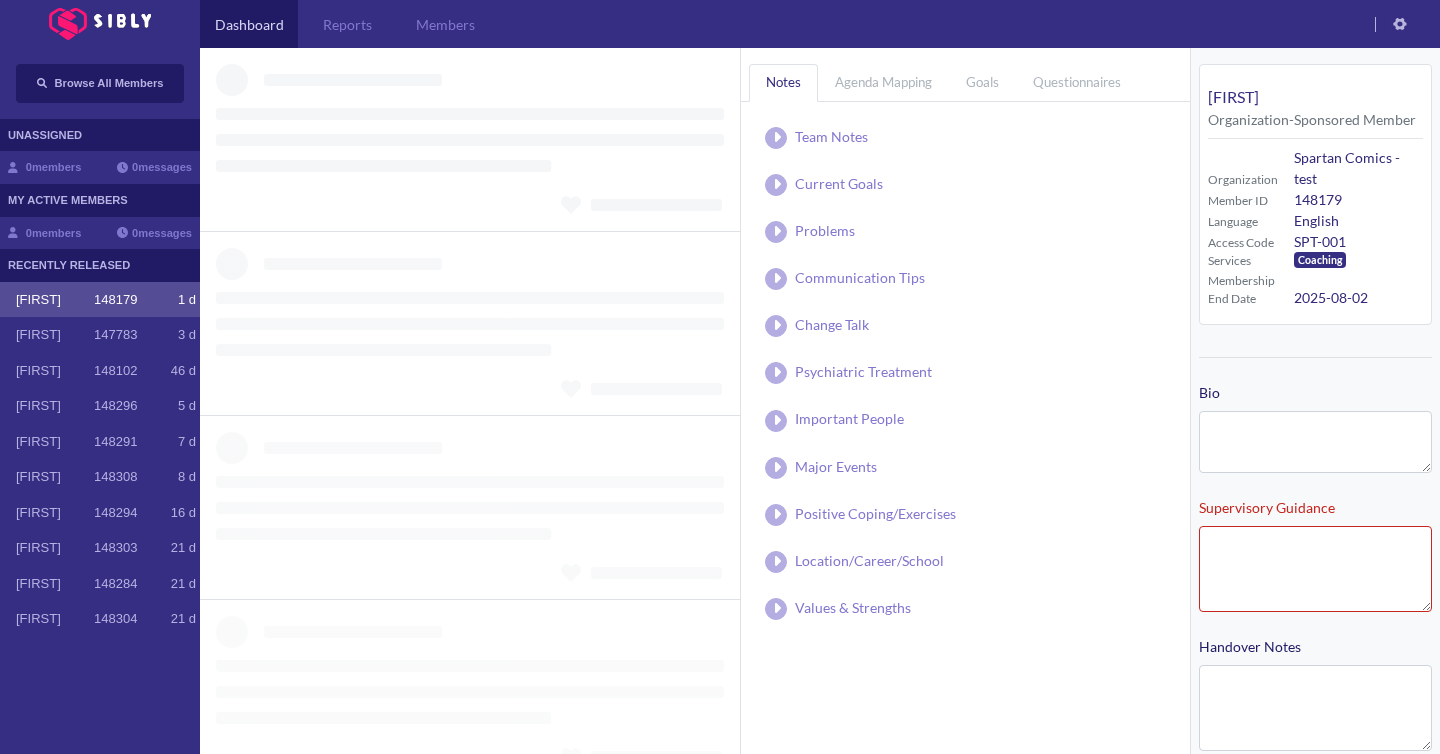 type on "**********" 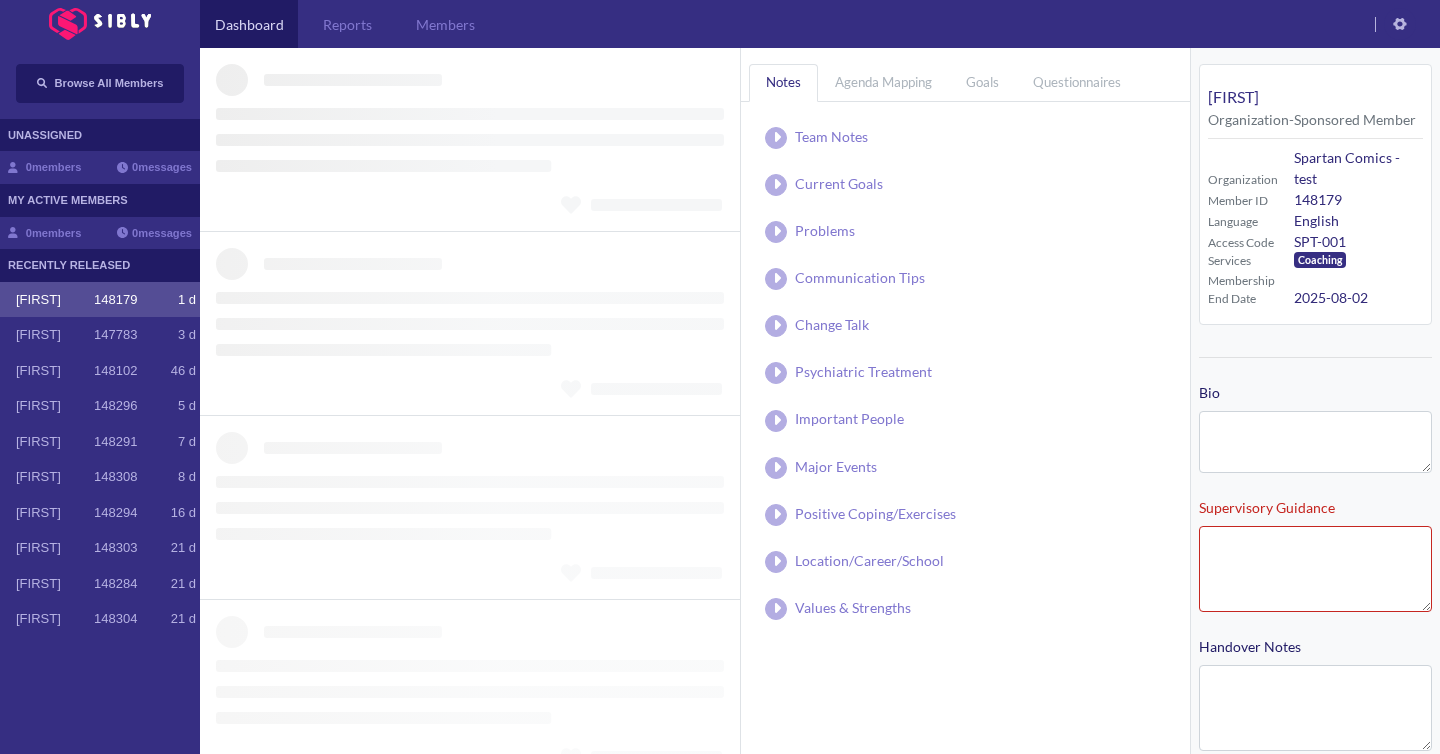 type on "**********" 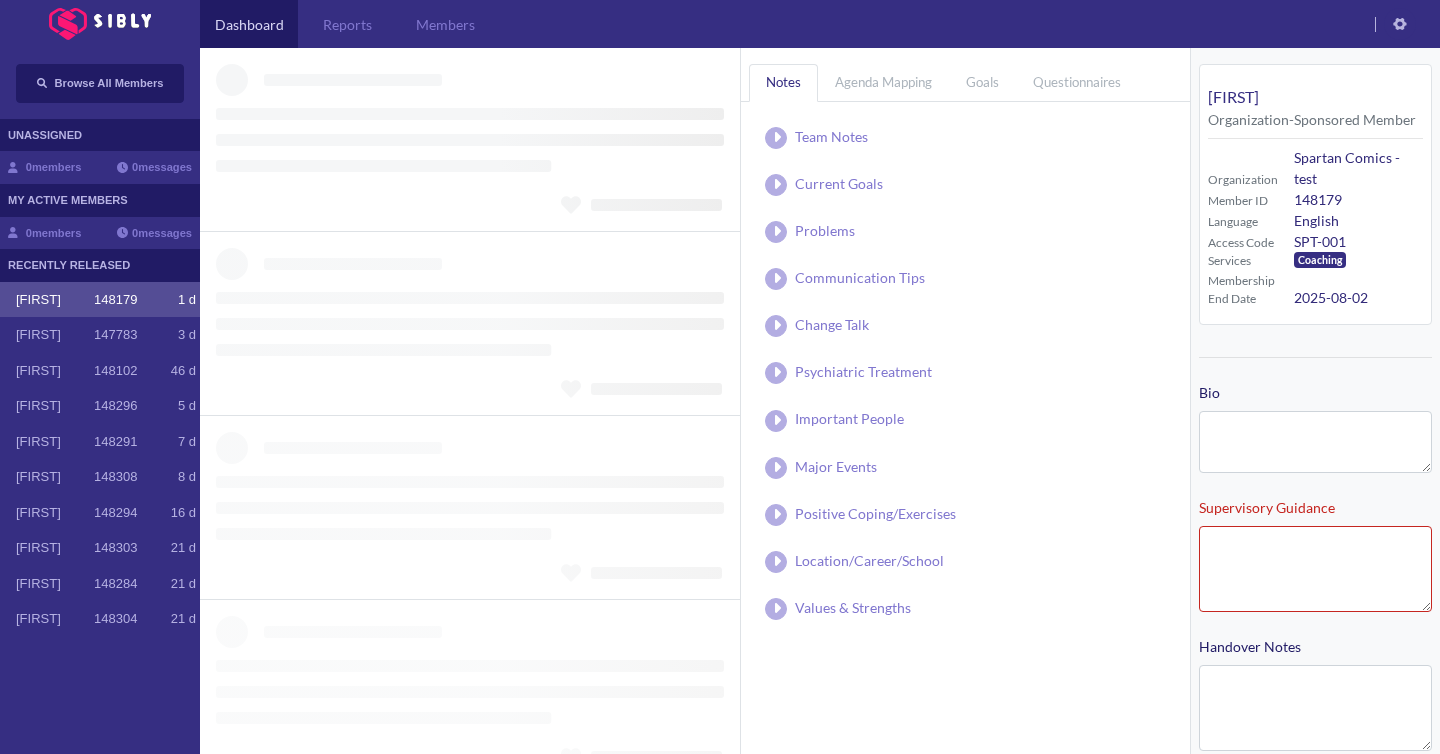 type on "**********" 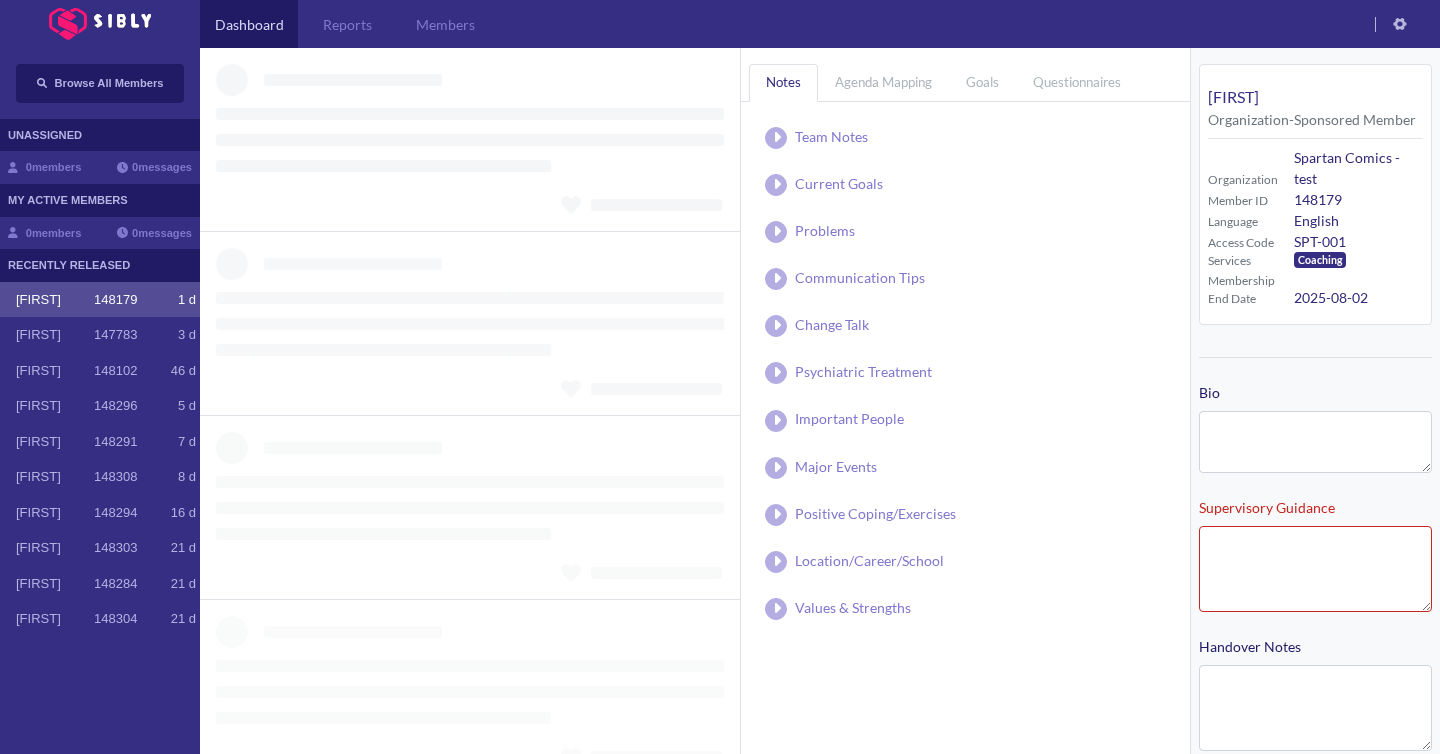 type on "**********" 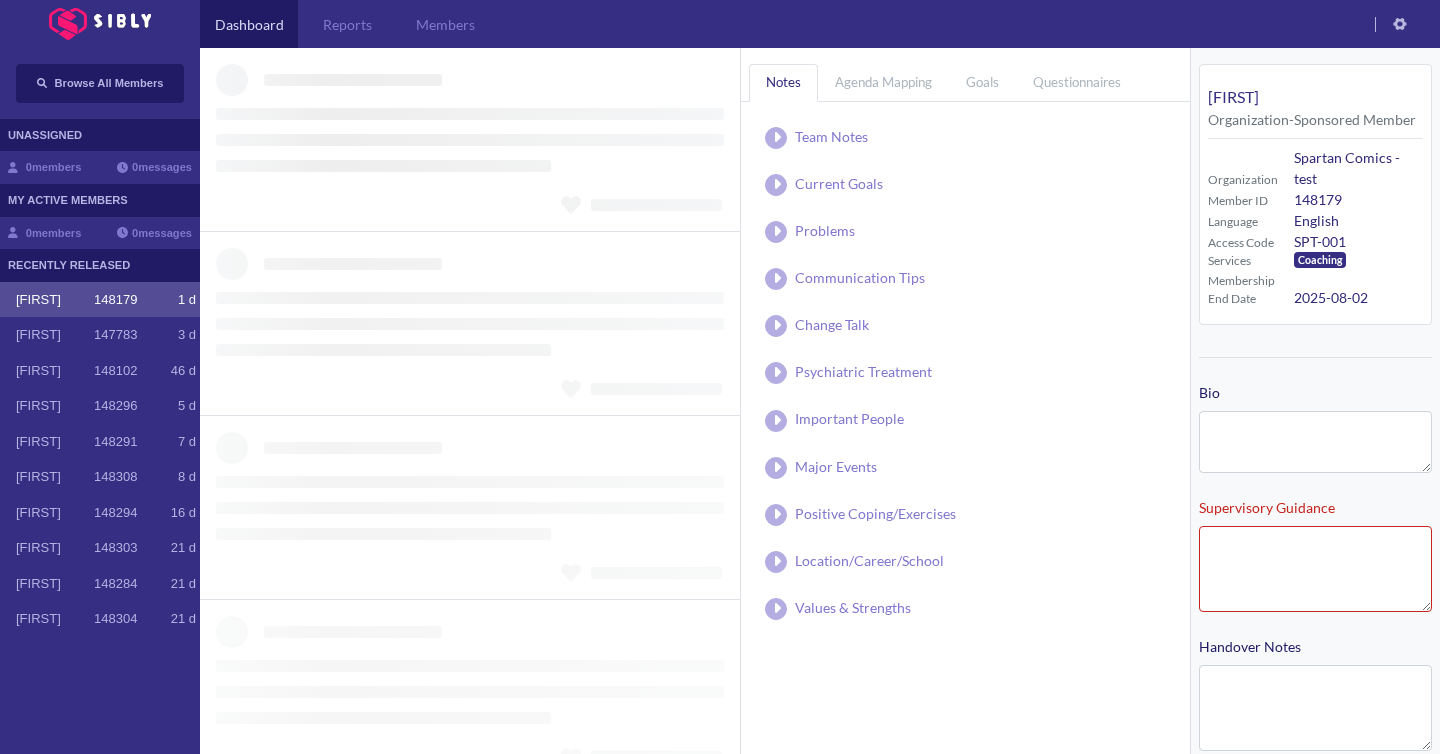type on "**********" 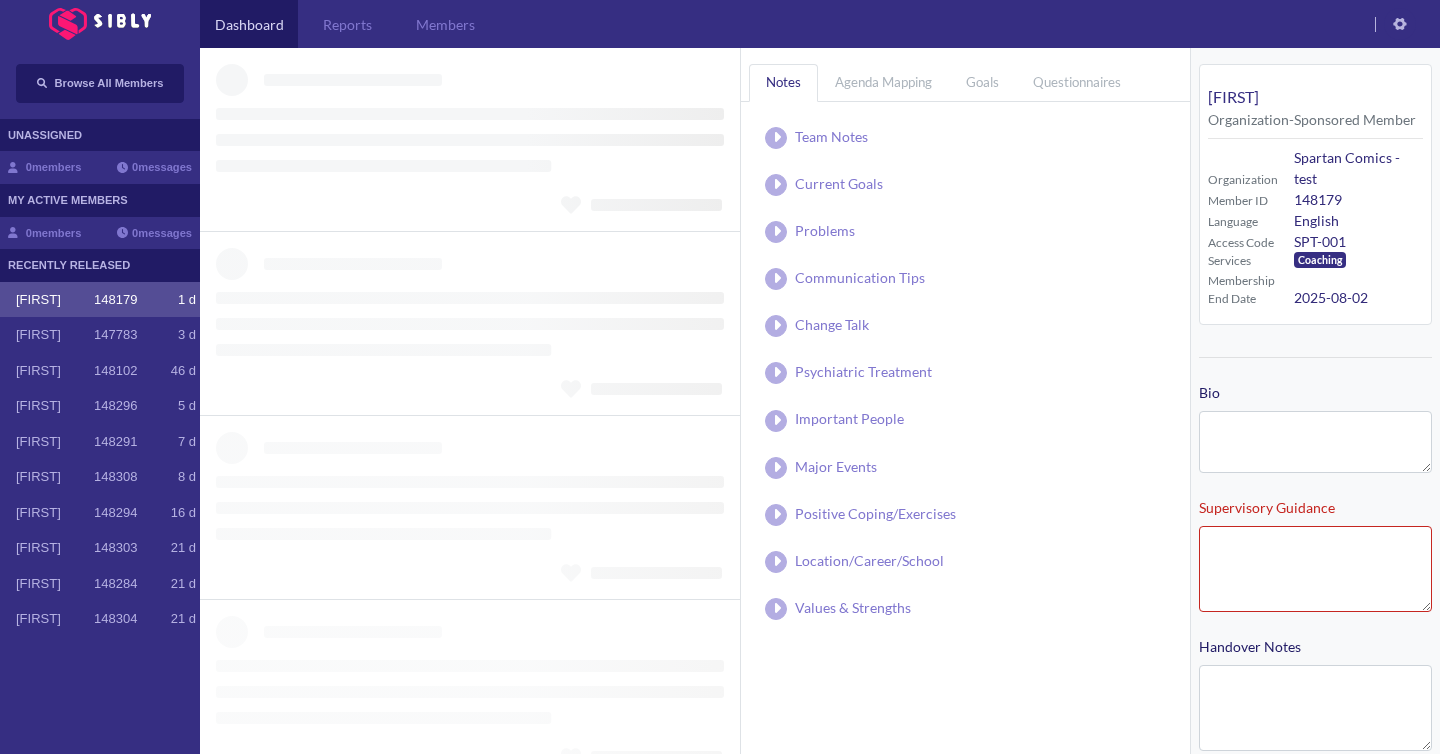 type on "**********" 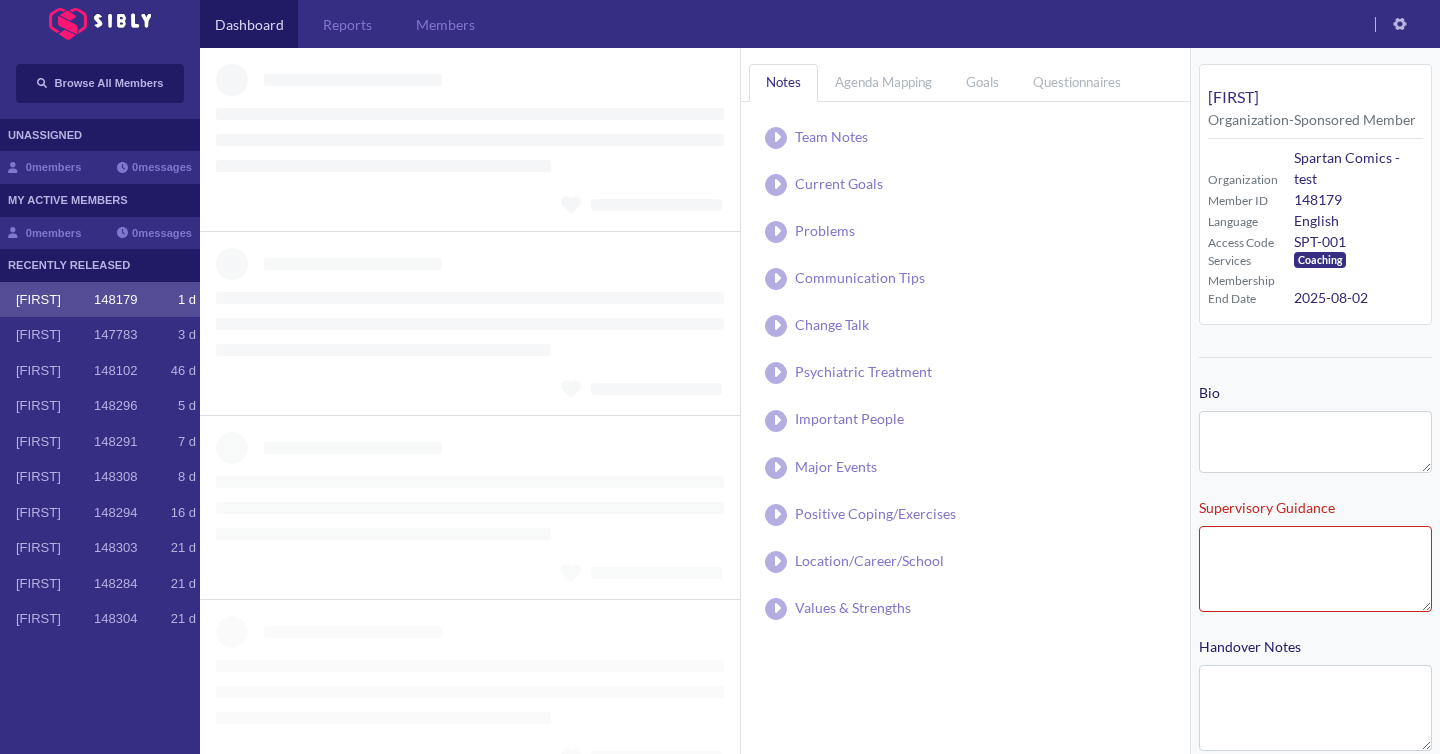 type on "**********" 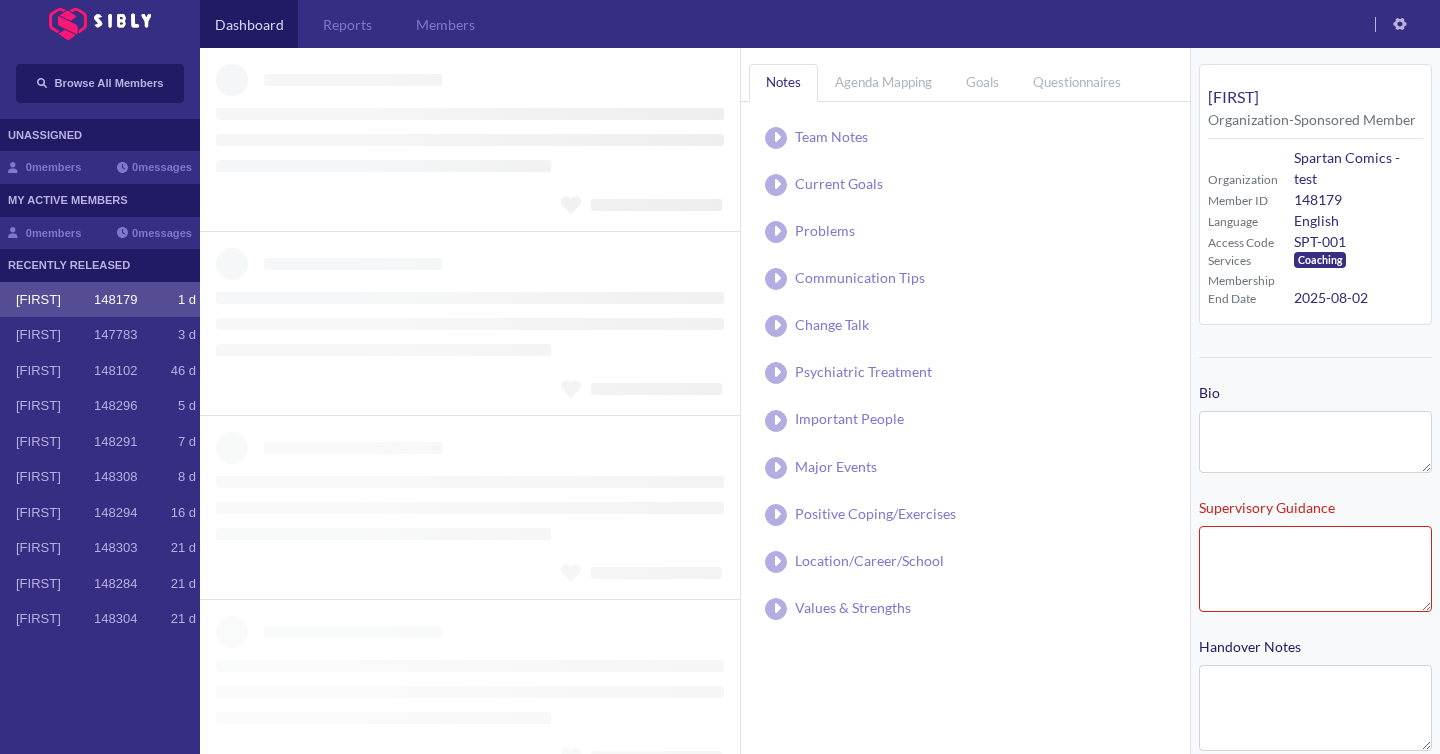 type on "**********" 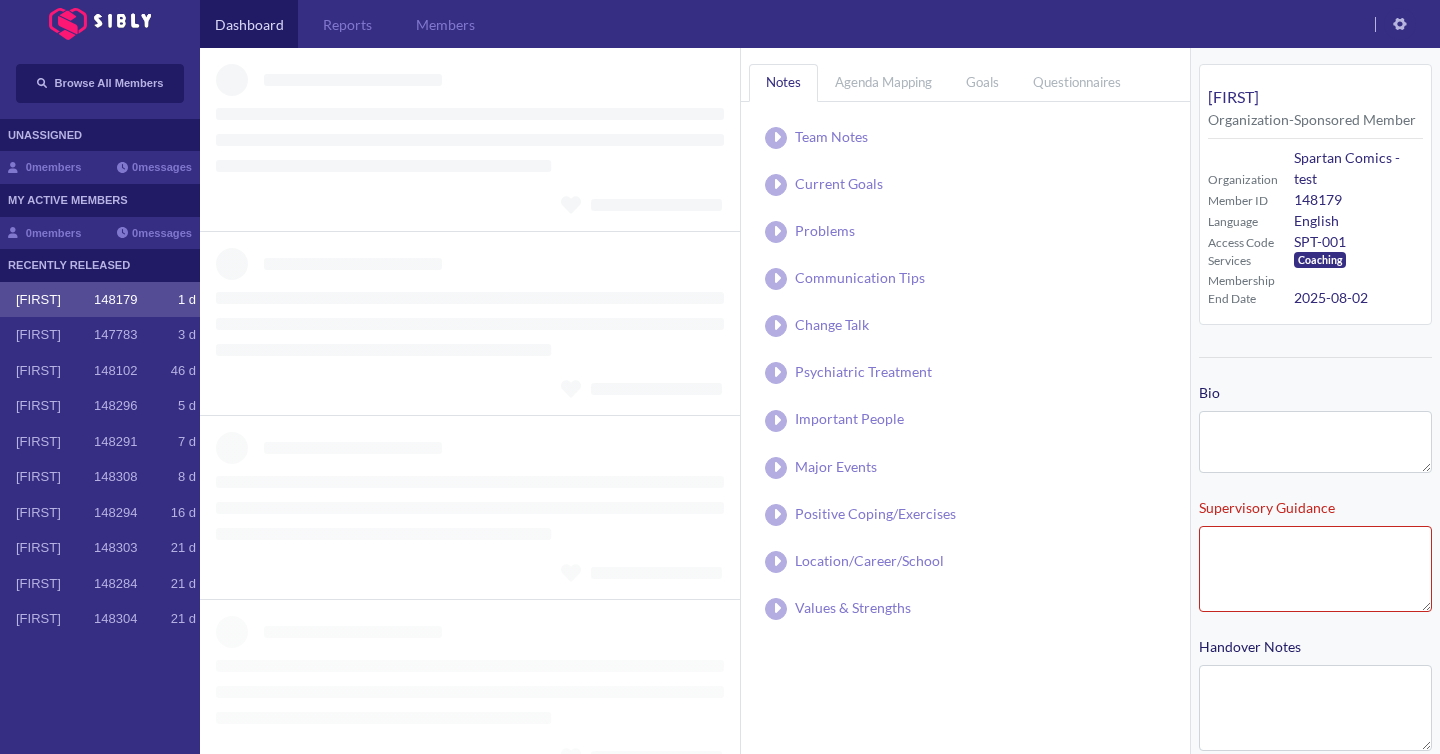 type on "**********" 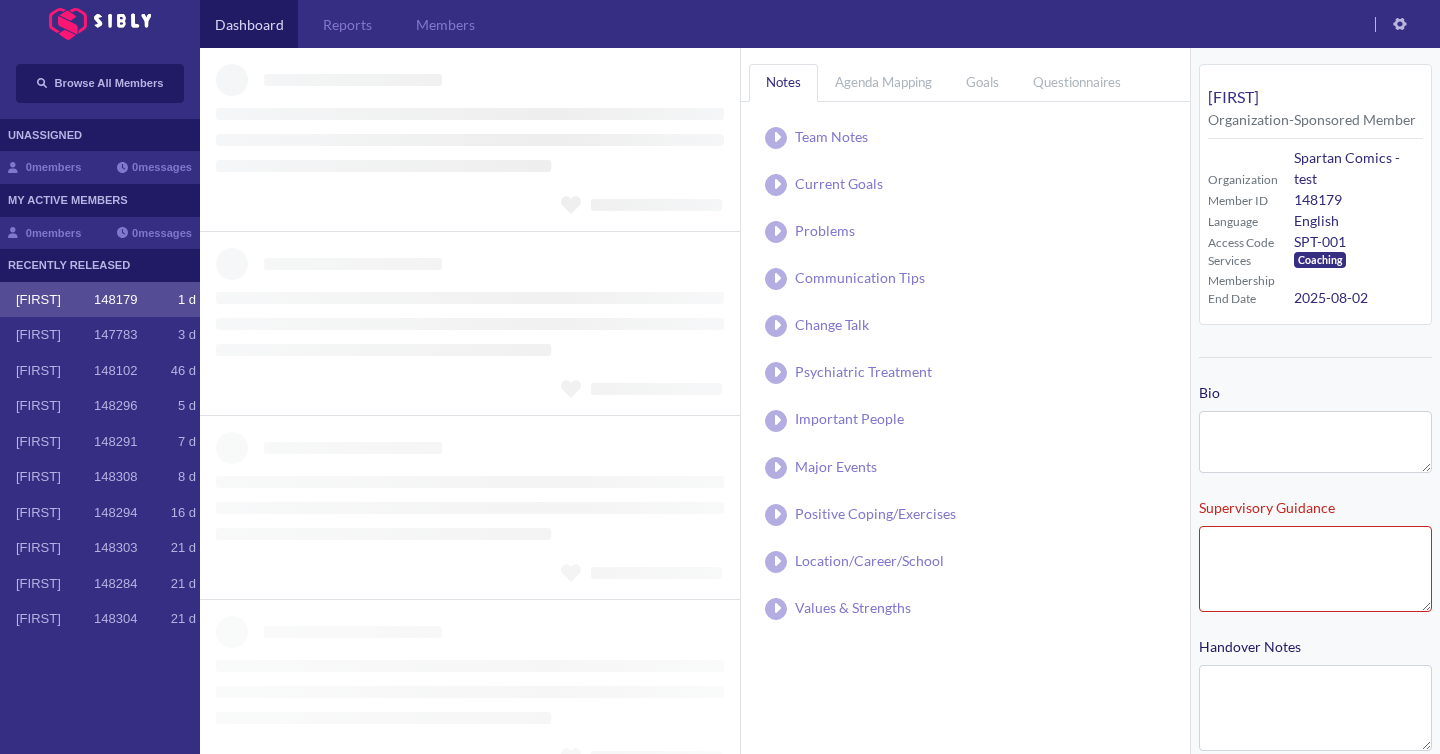 type on "**********" 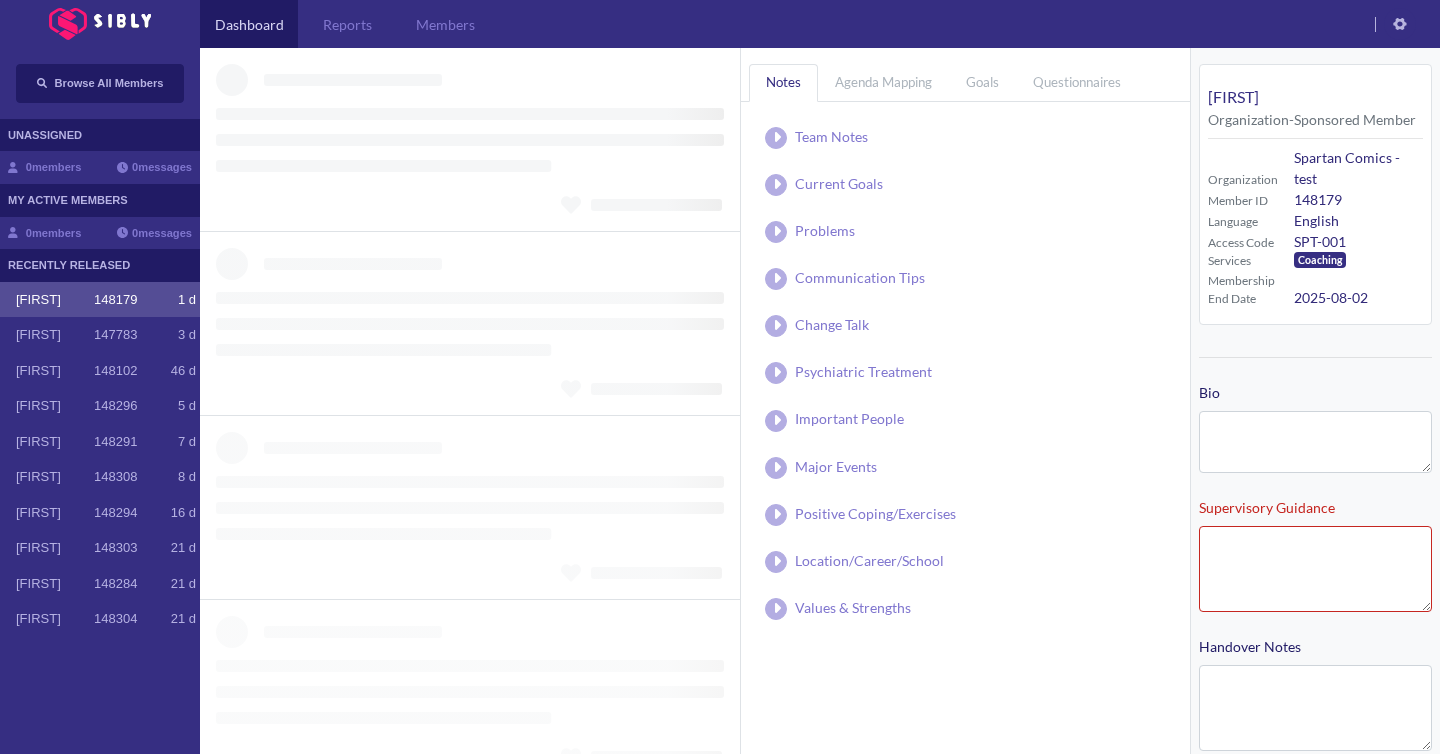 type on "**********" 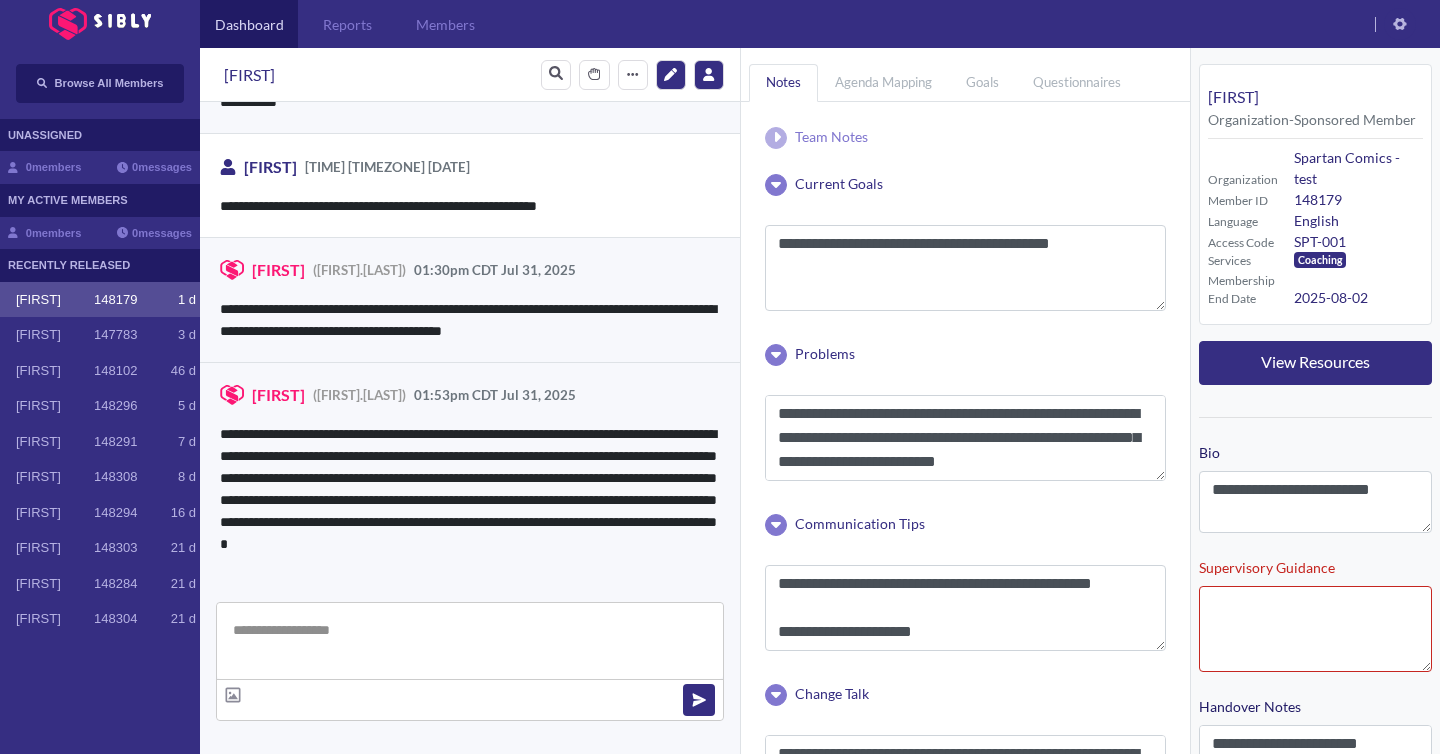 scroll, scrollTop: 3884, scrollLeft: 0, axis: vertical 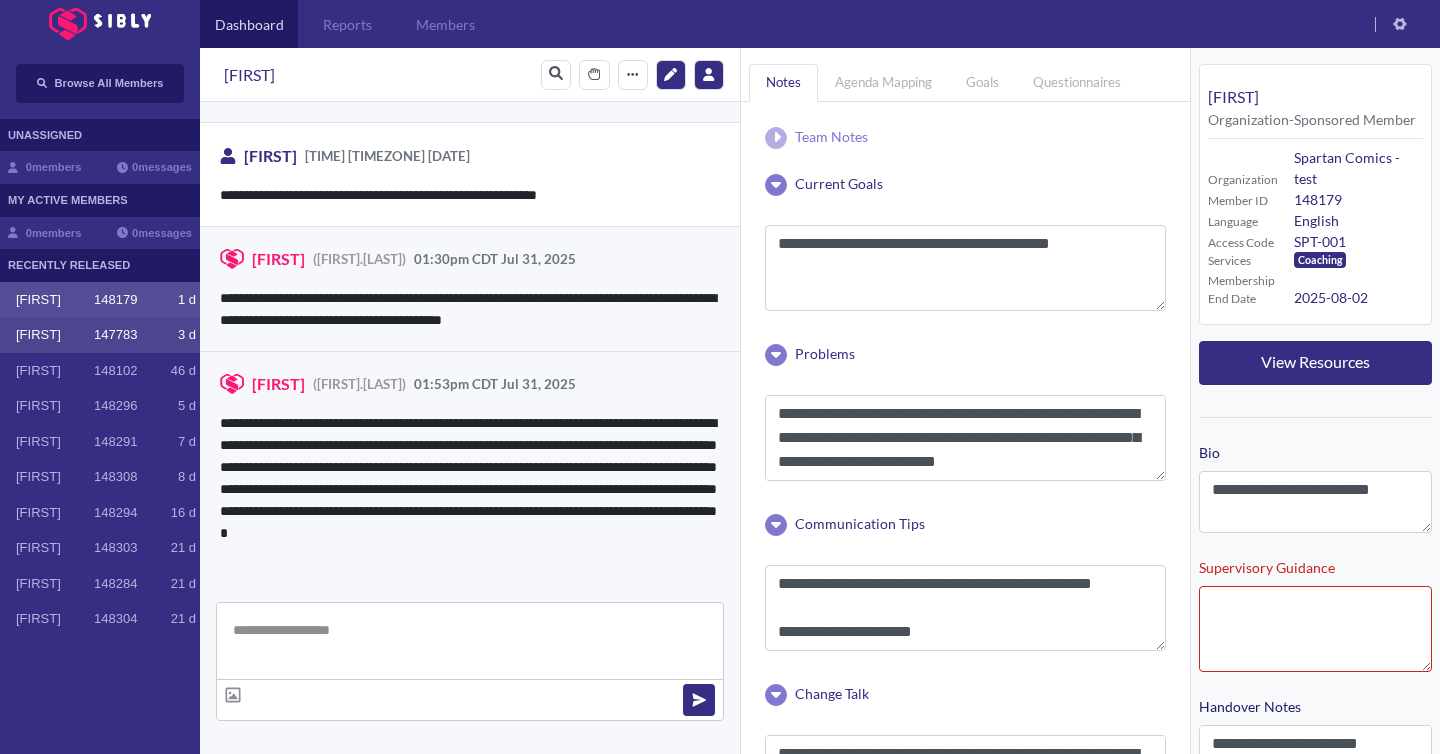 click on "[FIRST] 147783 3 d" at bounding box center [106, 335] 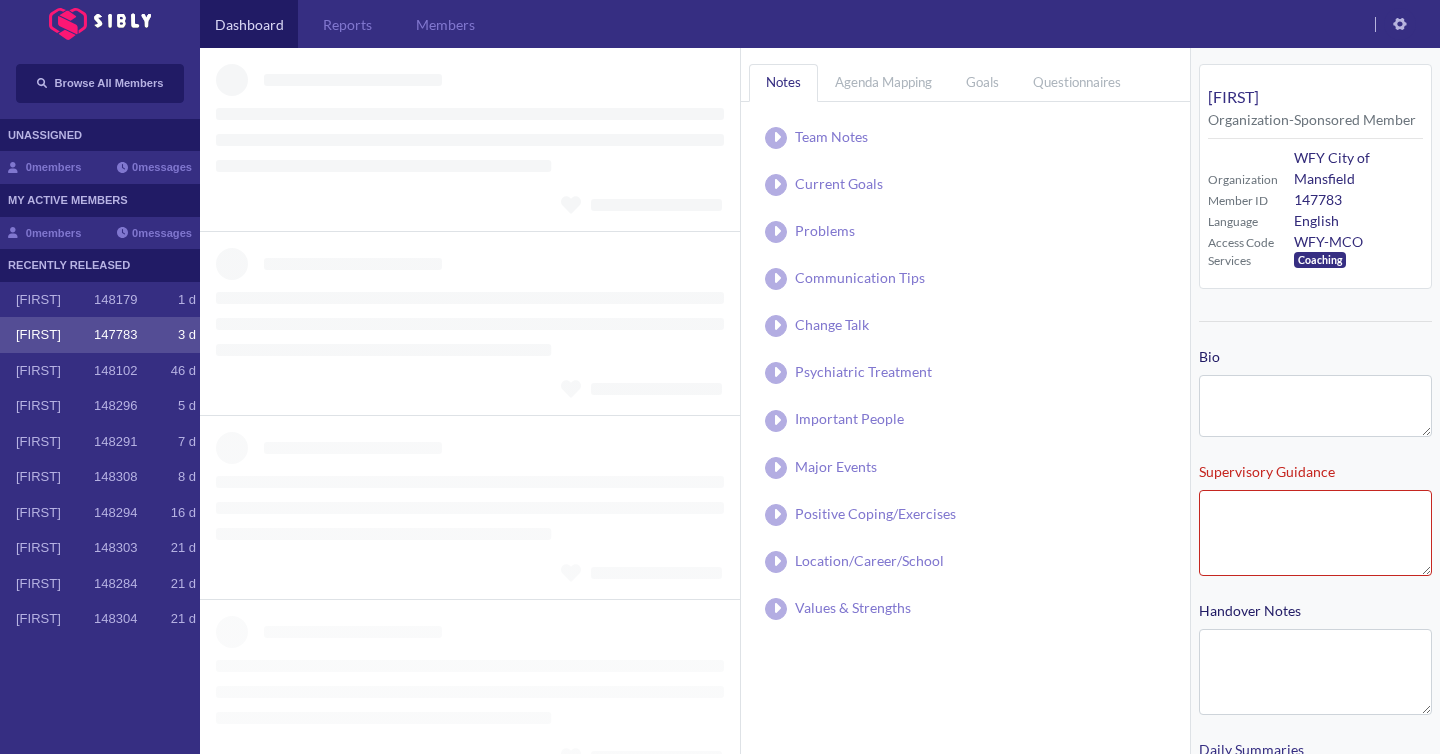 type on "**********" 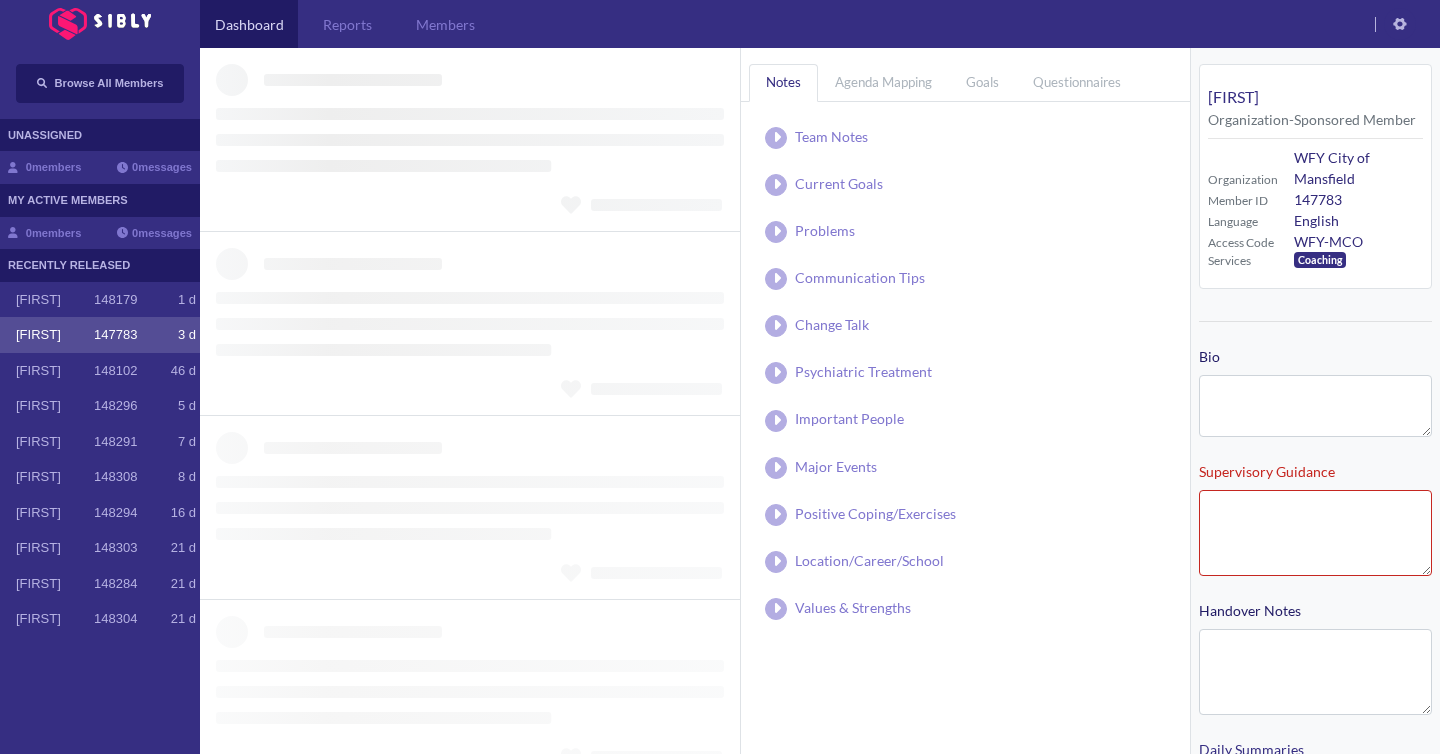 type on "**********" 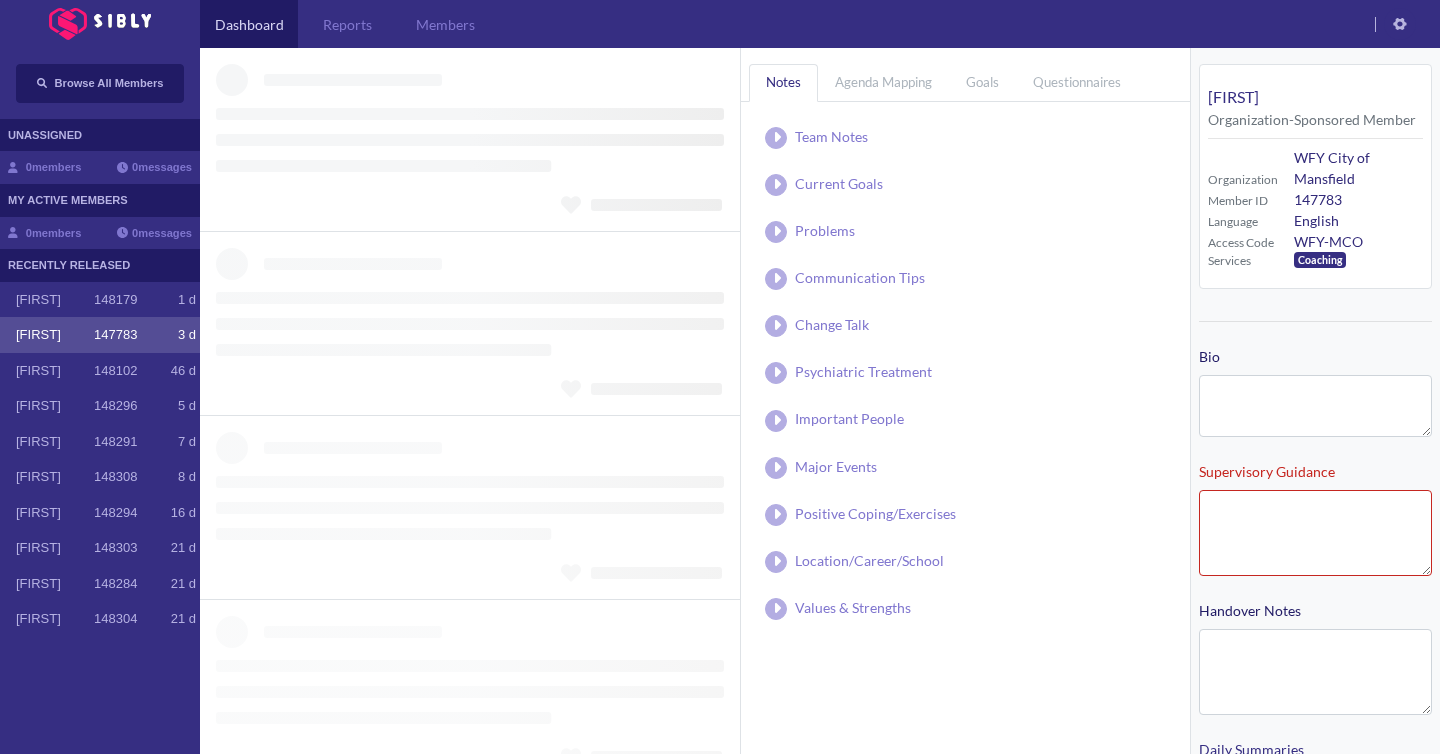 type on "**********" 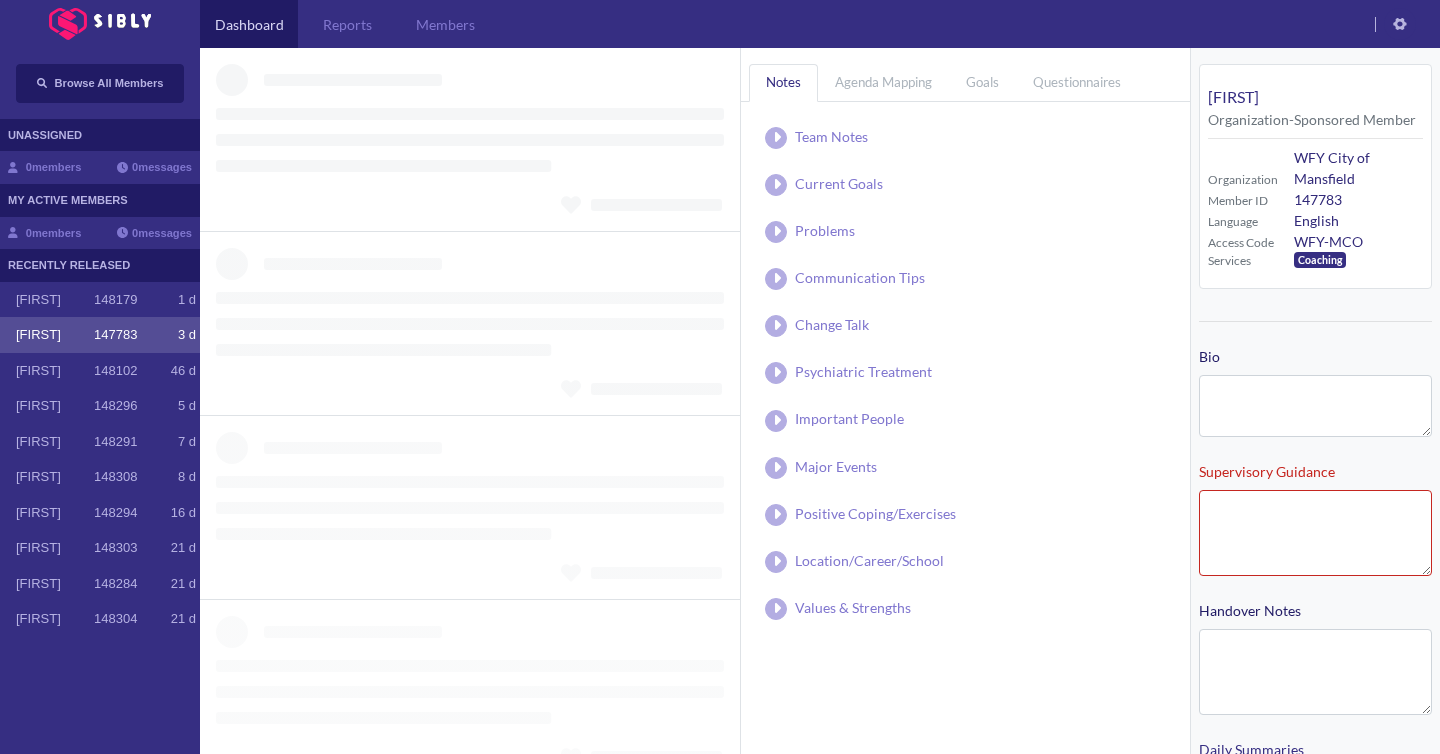 type on "**********" 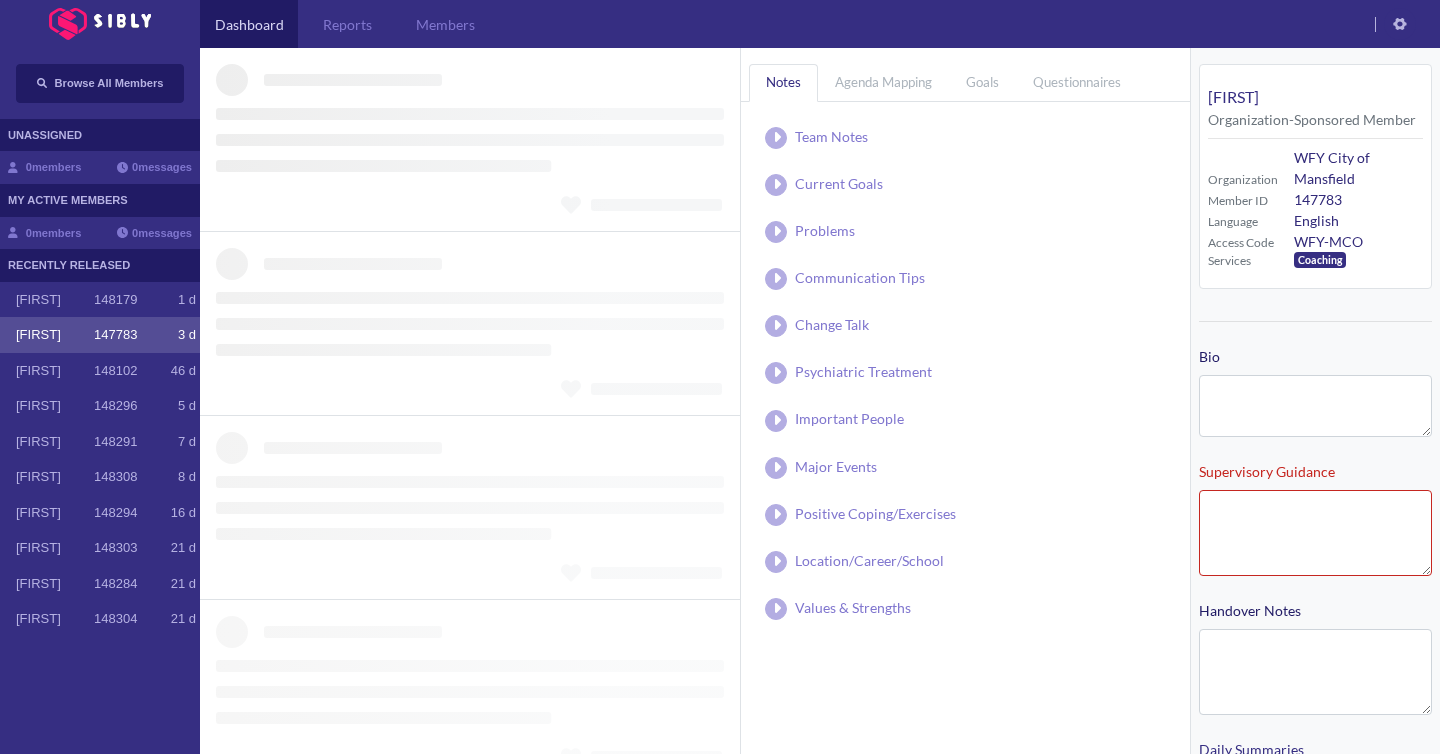 type on "**********" 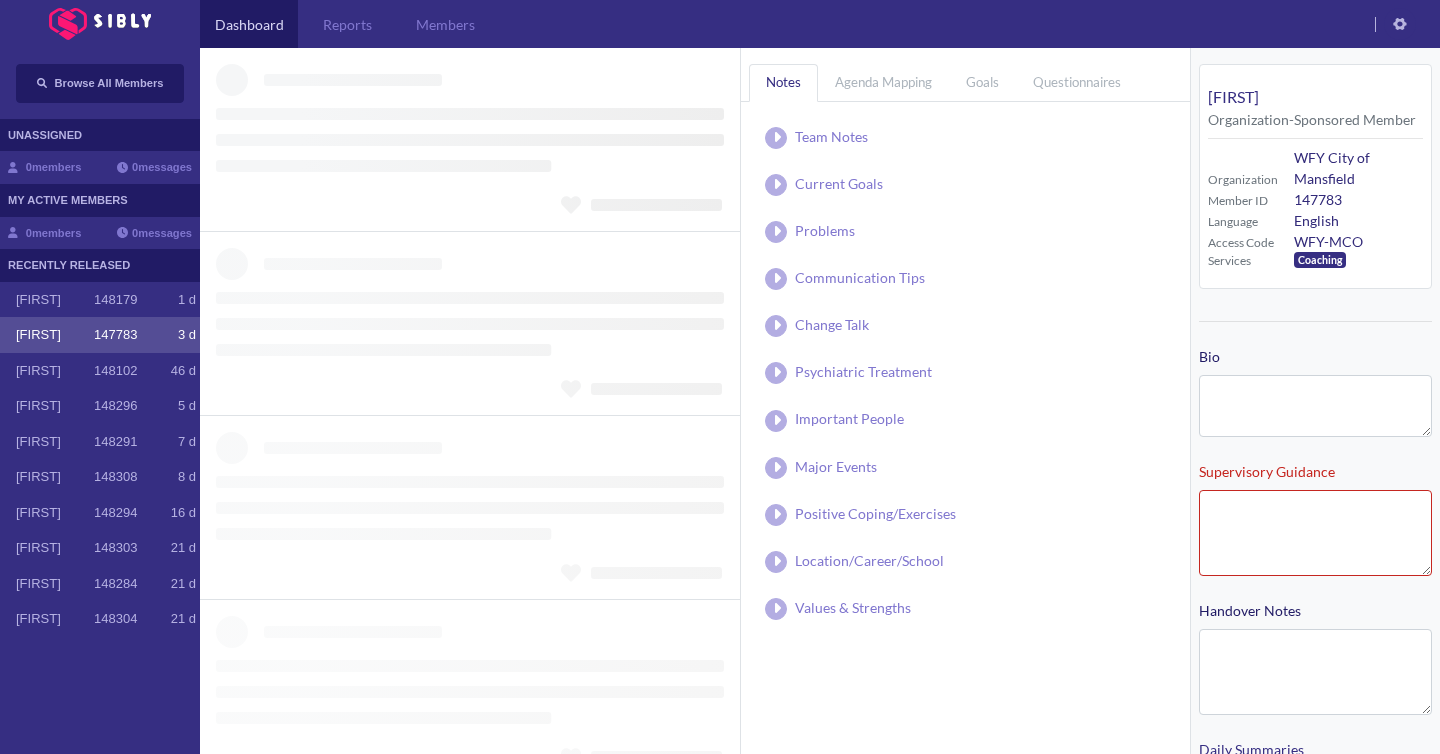type on "**********" 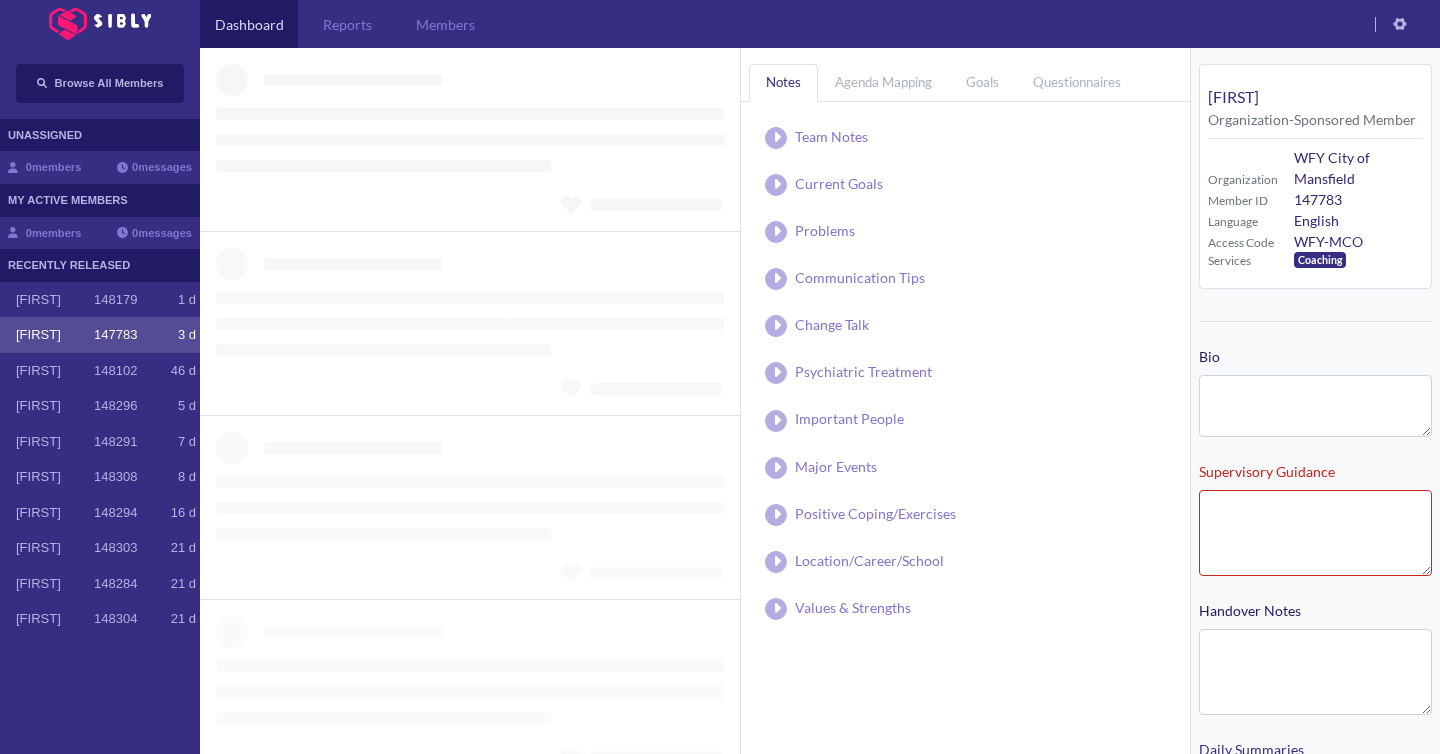 type on "**********" 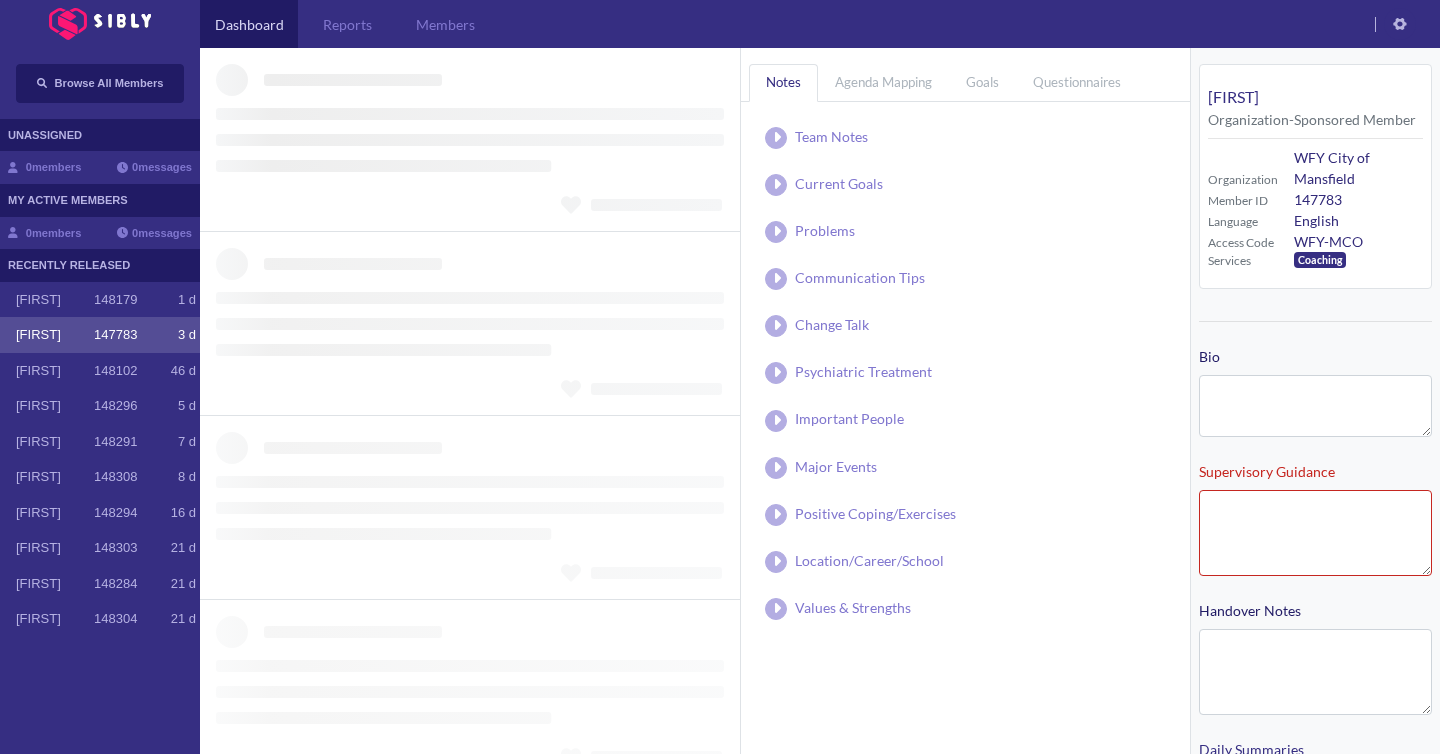 type on "**********" 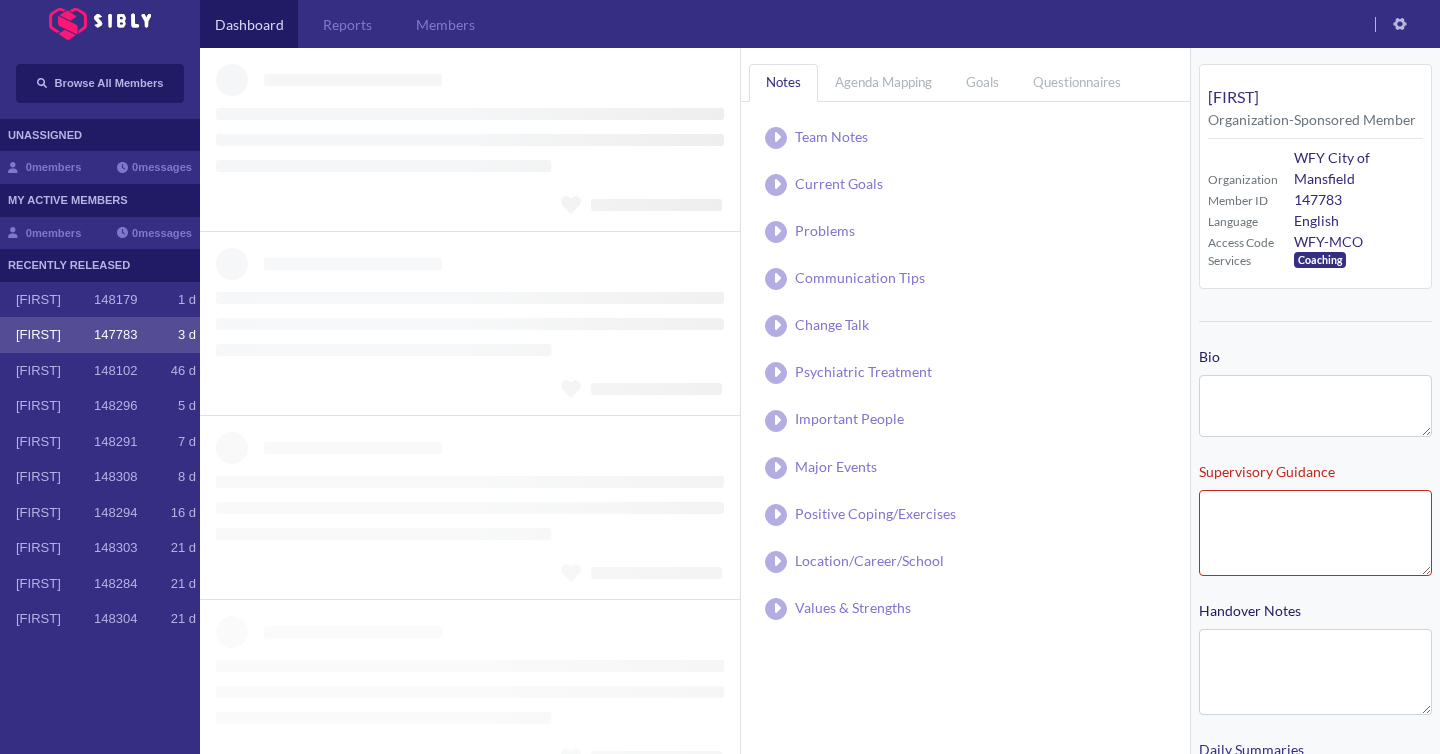 type on "**********" 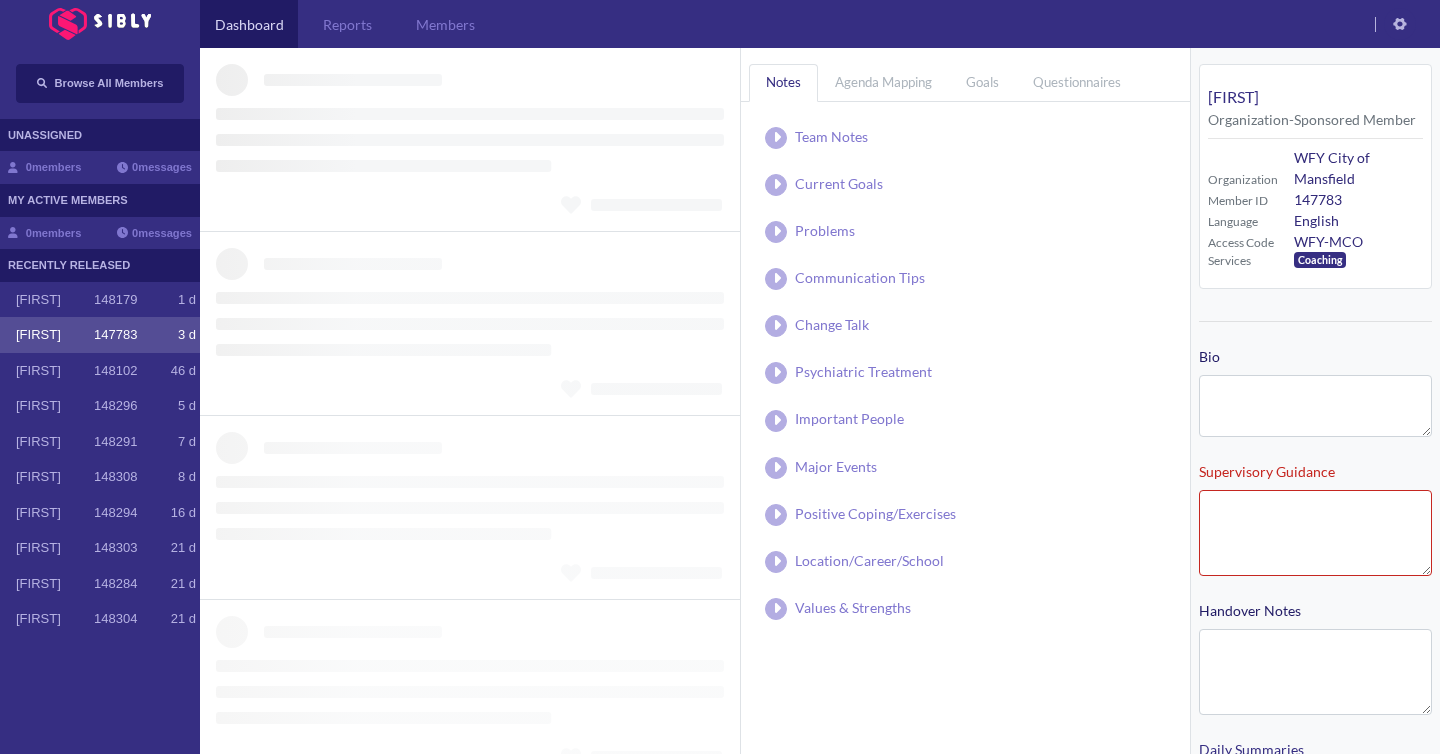 type on "**********" 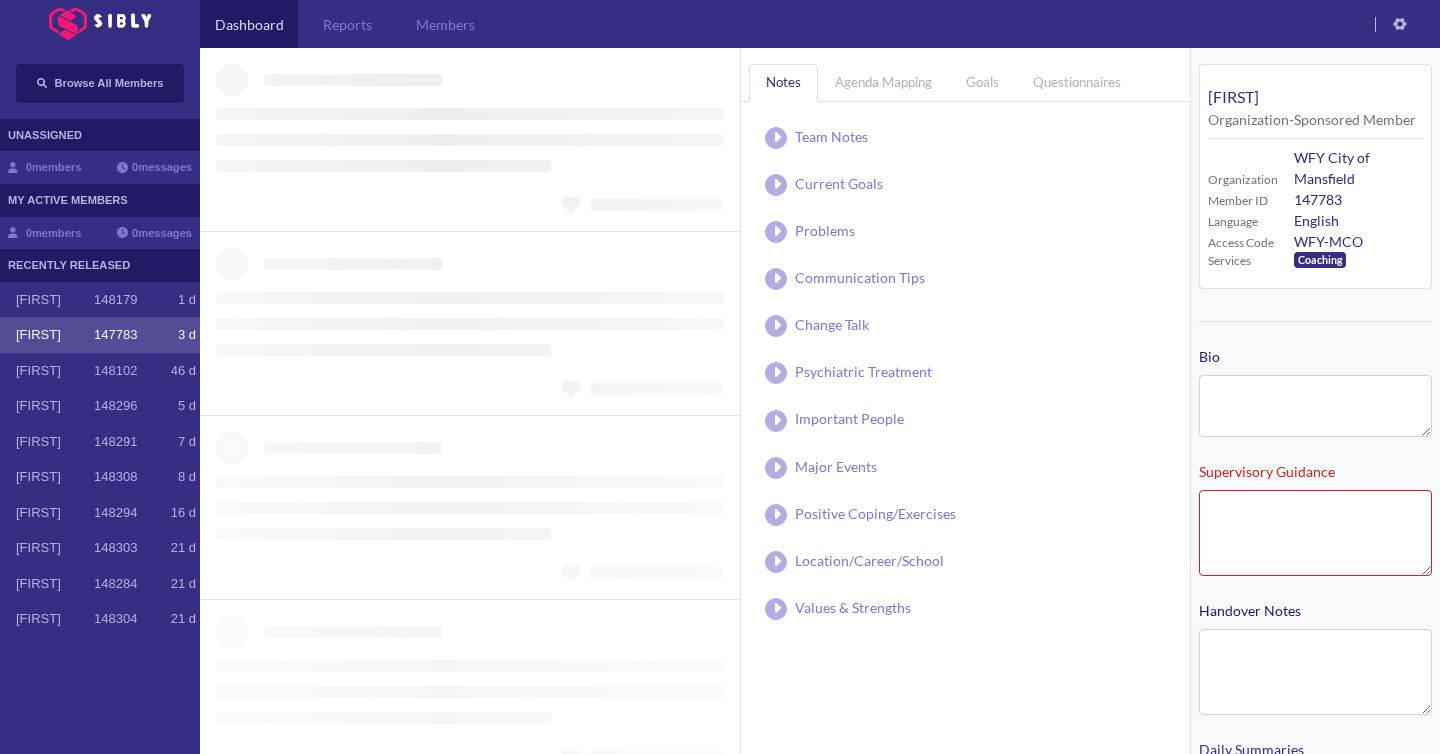 type on "**********" 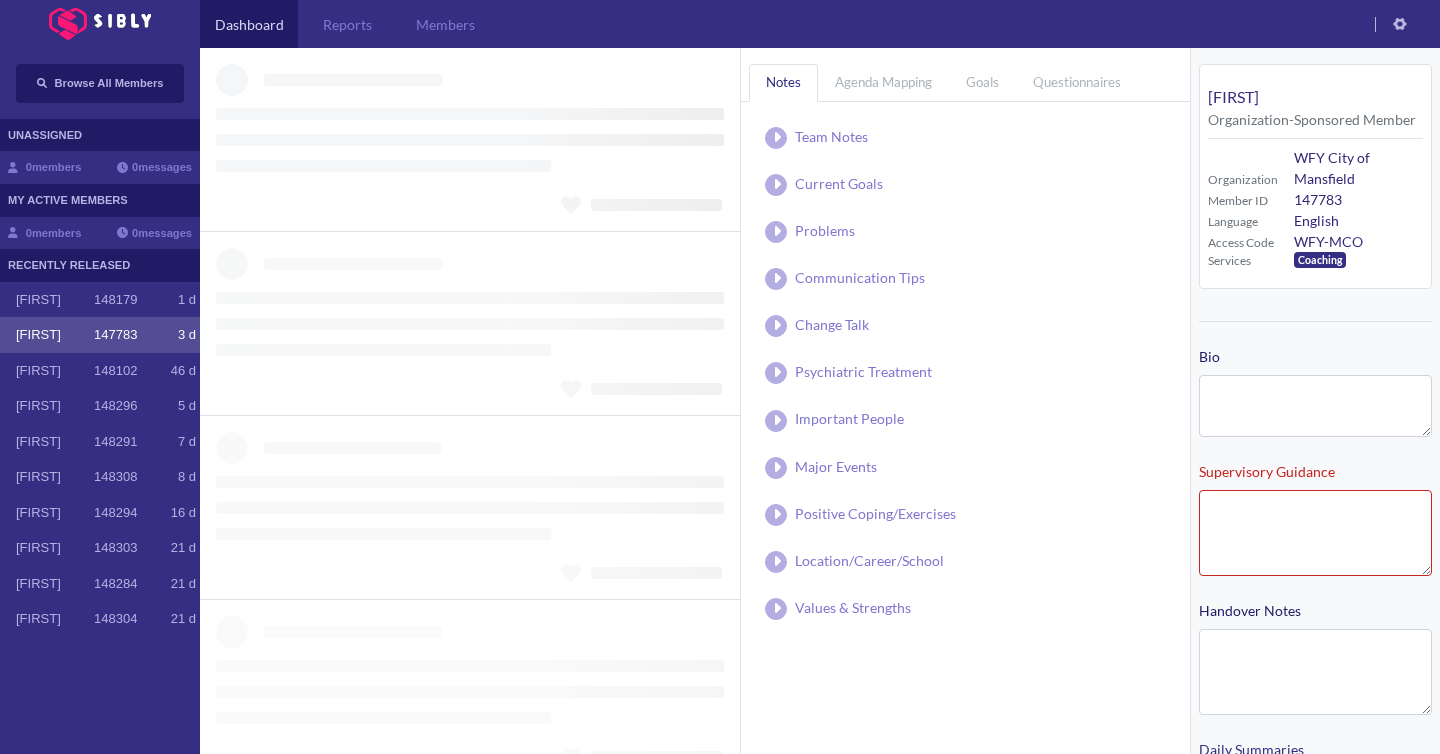 type on "**********" 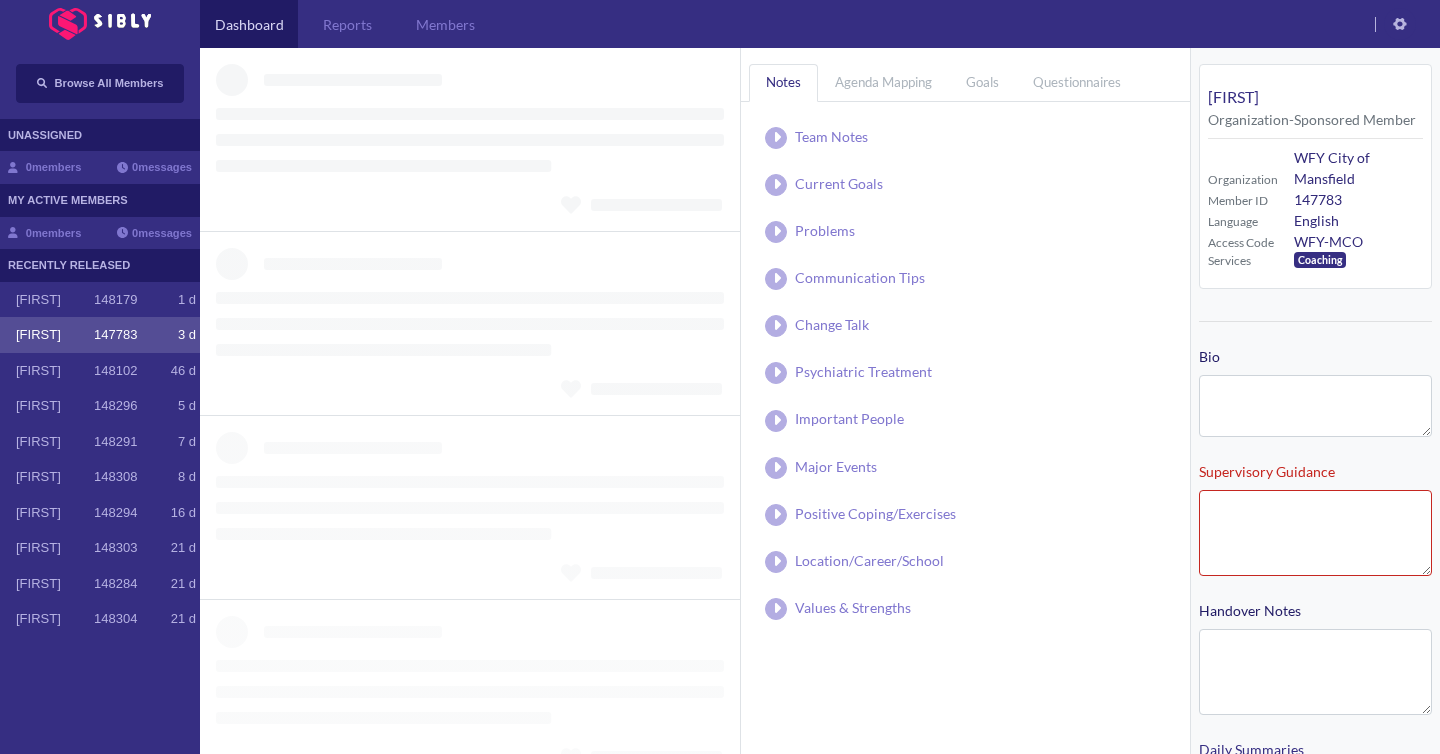 type on "**********" 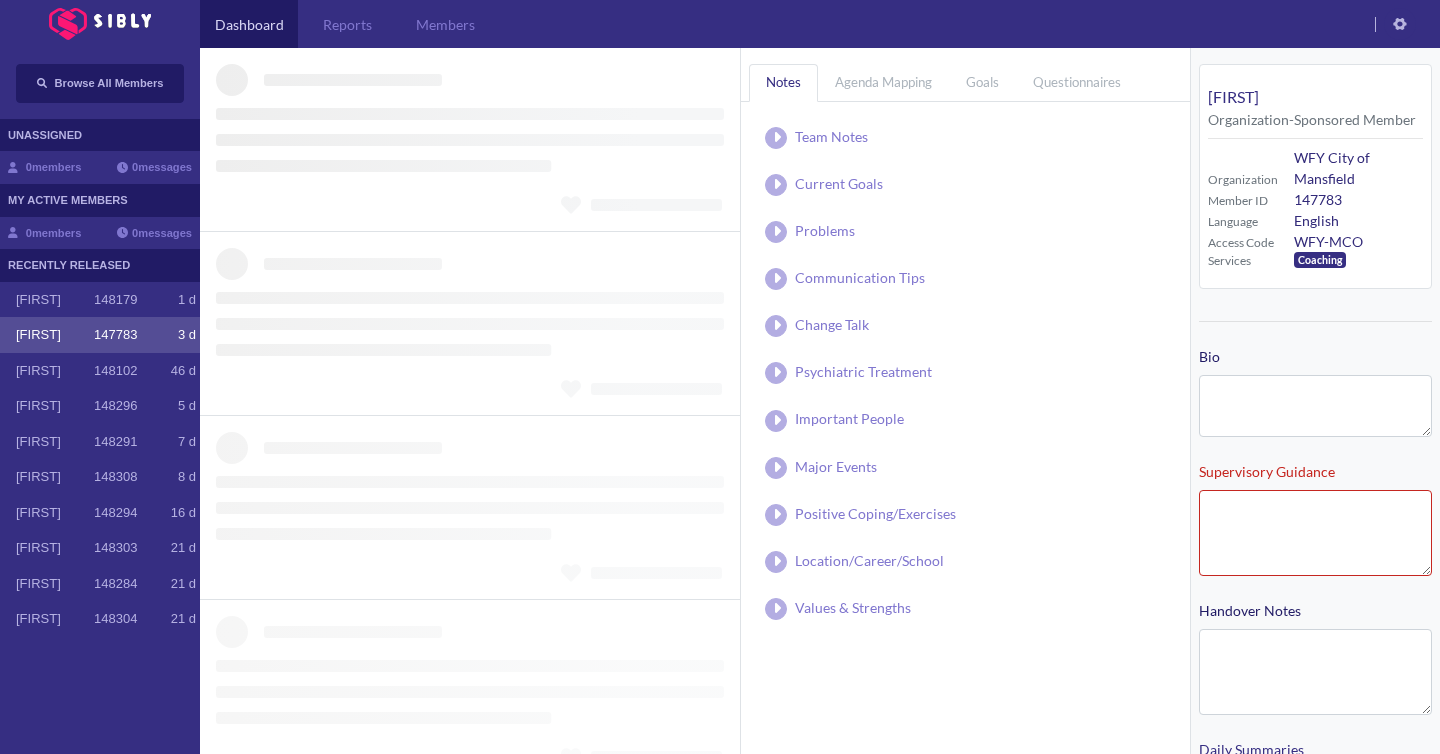 type on "**********" 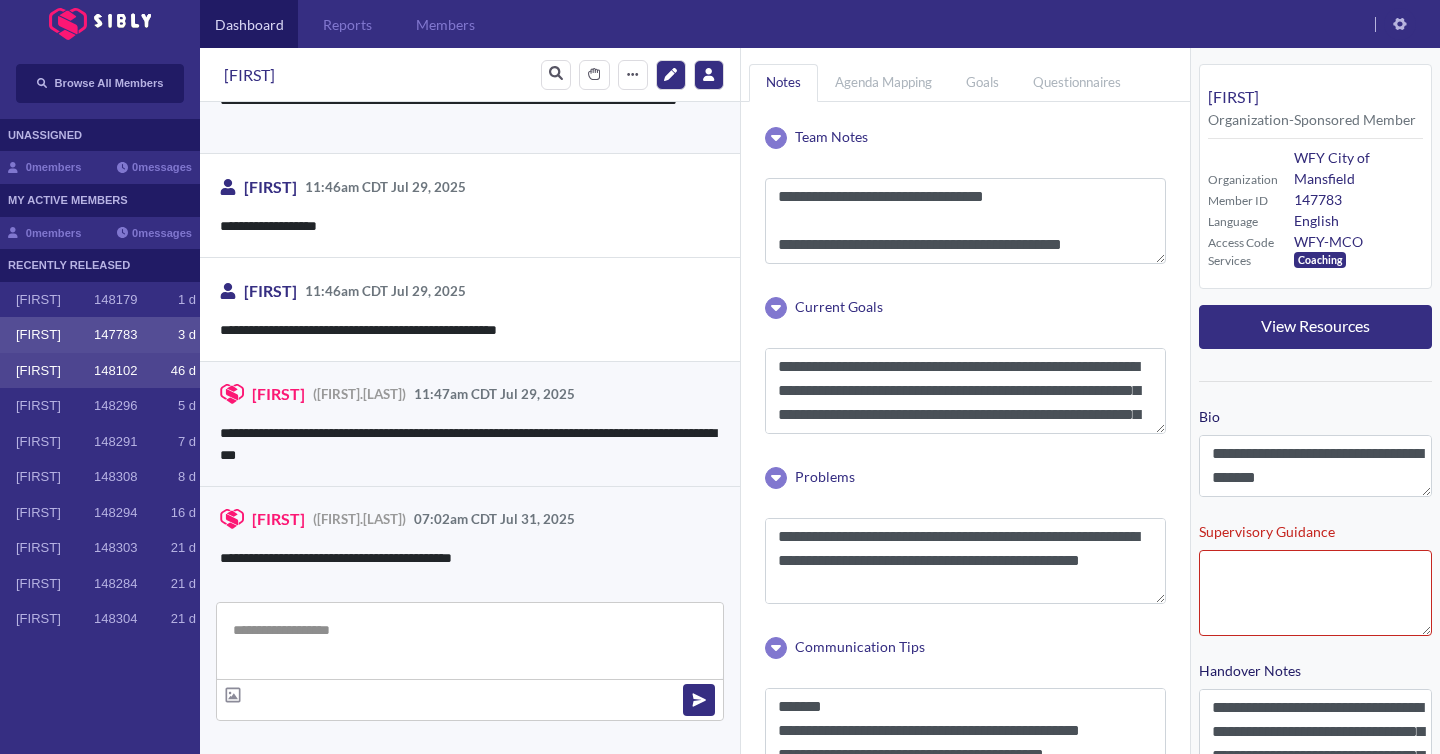 scroll, scrollTop: 3131, scrollLeft: 0, axis: vertical 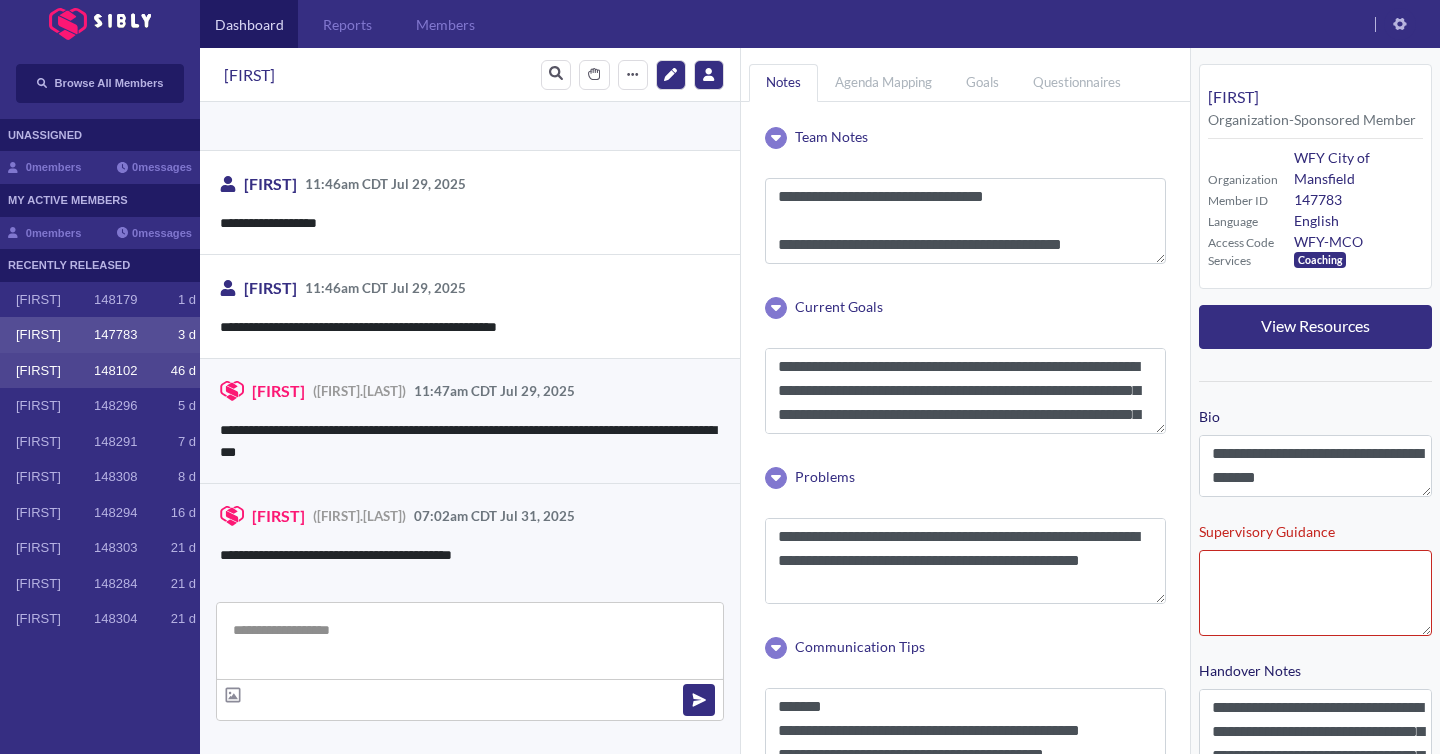click on "[FIRST] 148102 46 d" at bounding box center (106, 371) 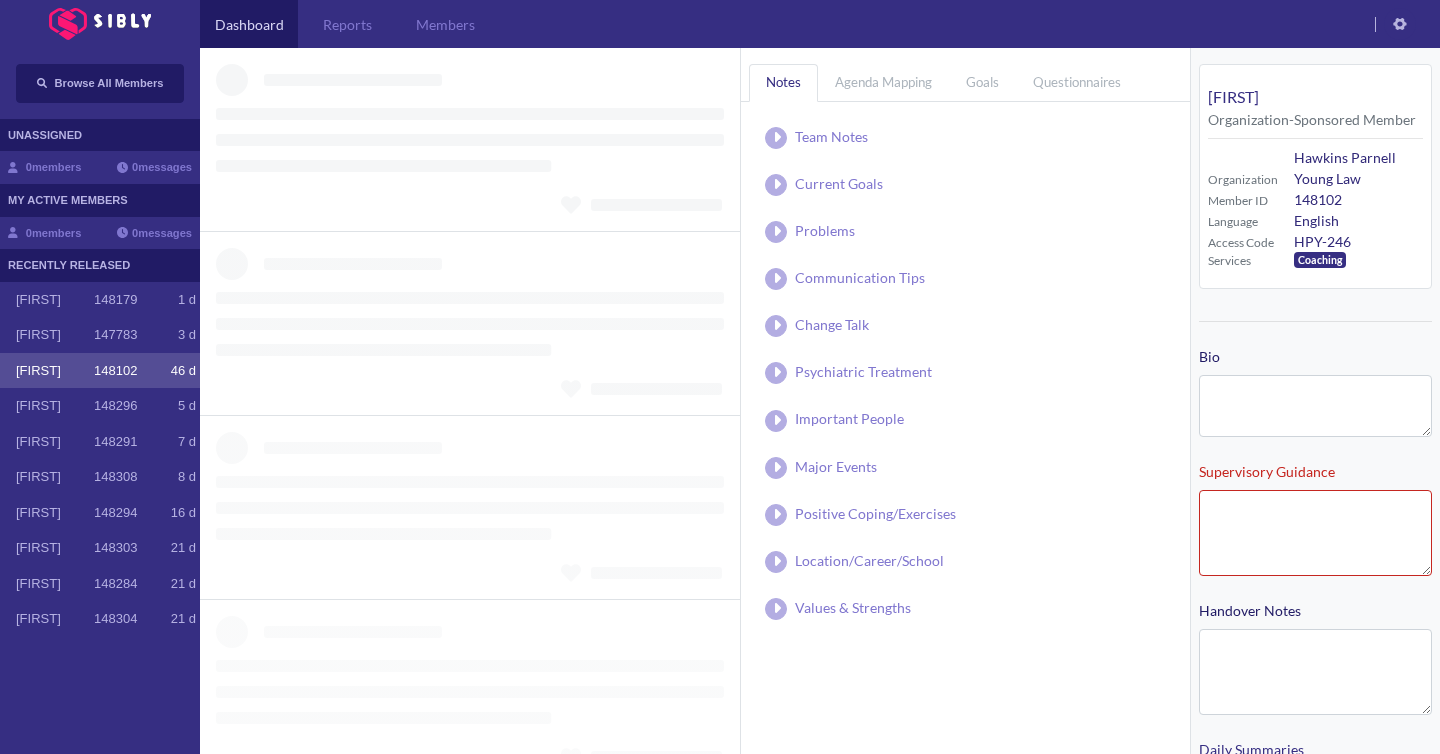 type on "**********" 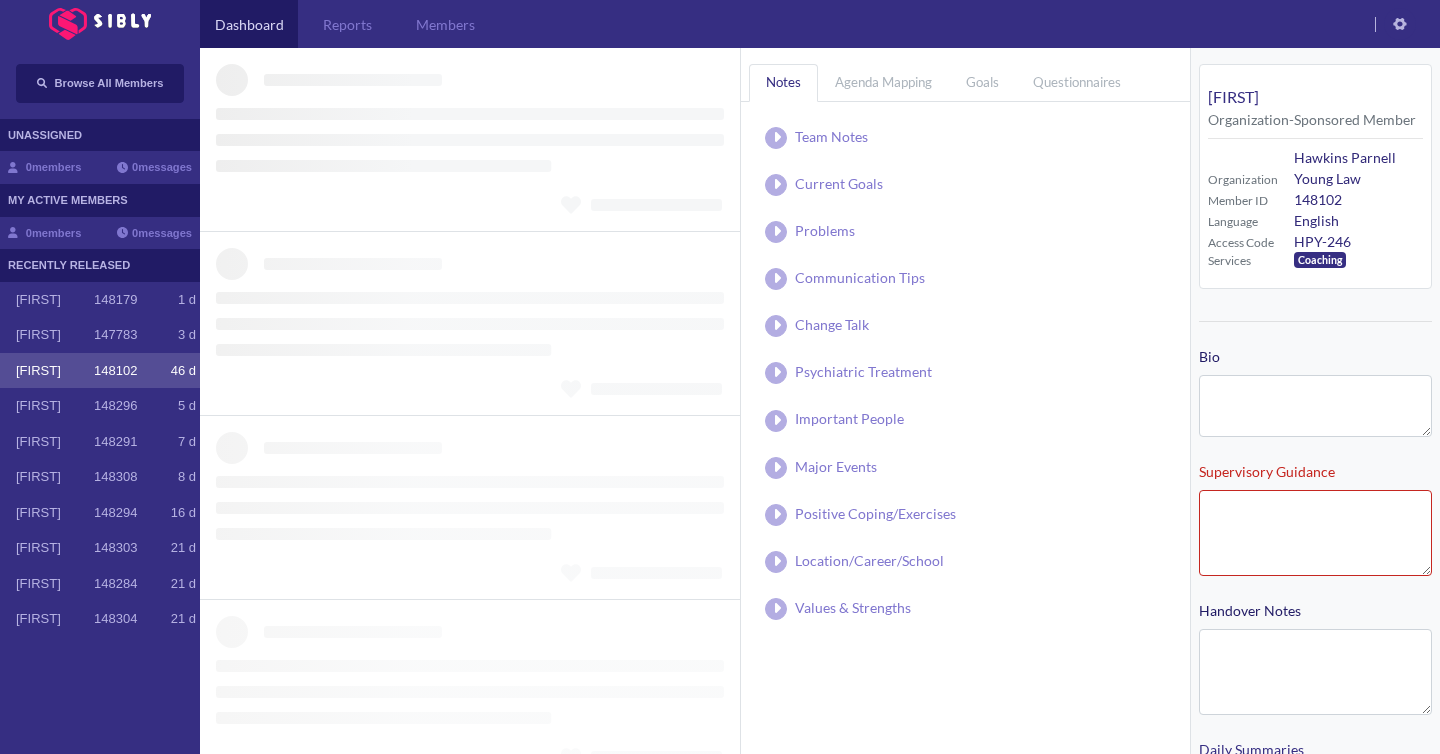 type on "**********" 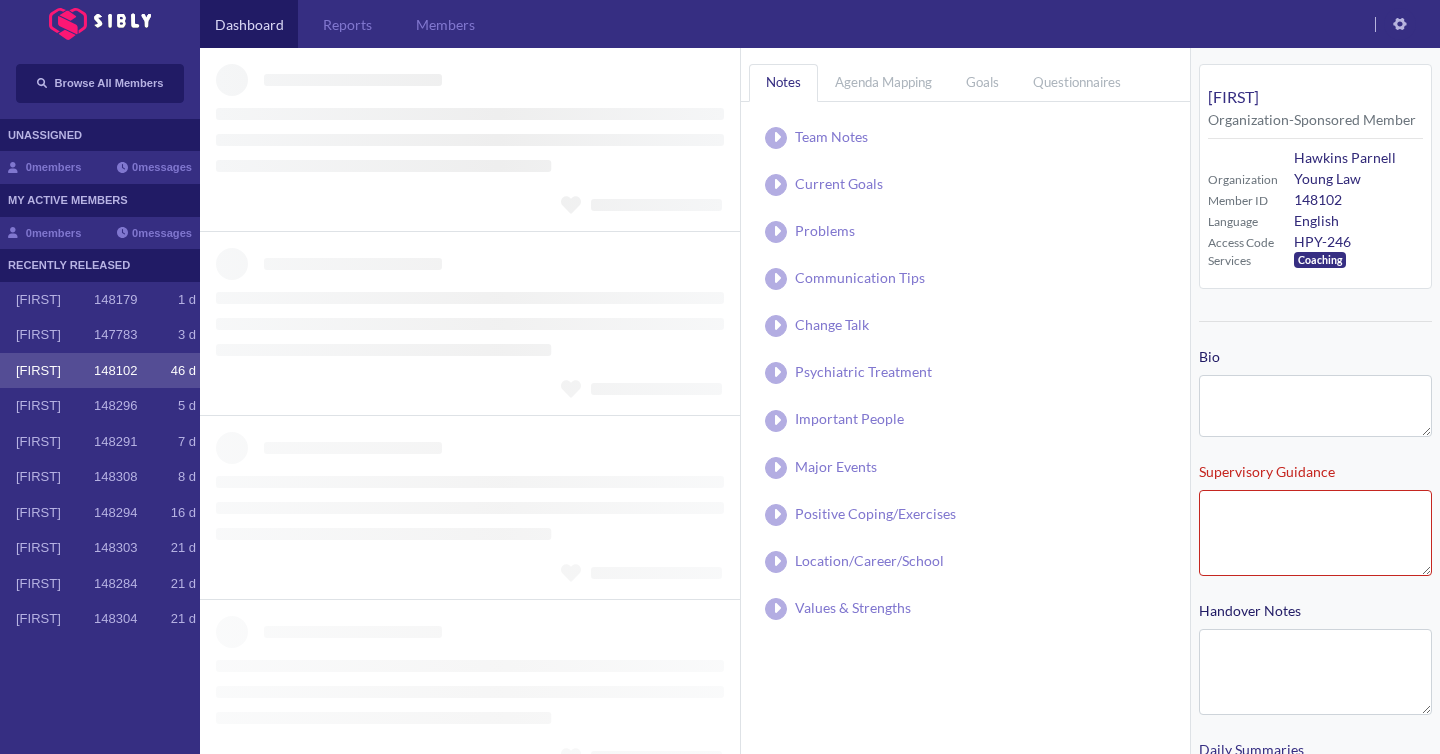 type on "**********" 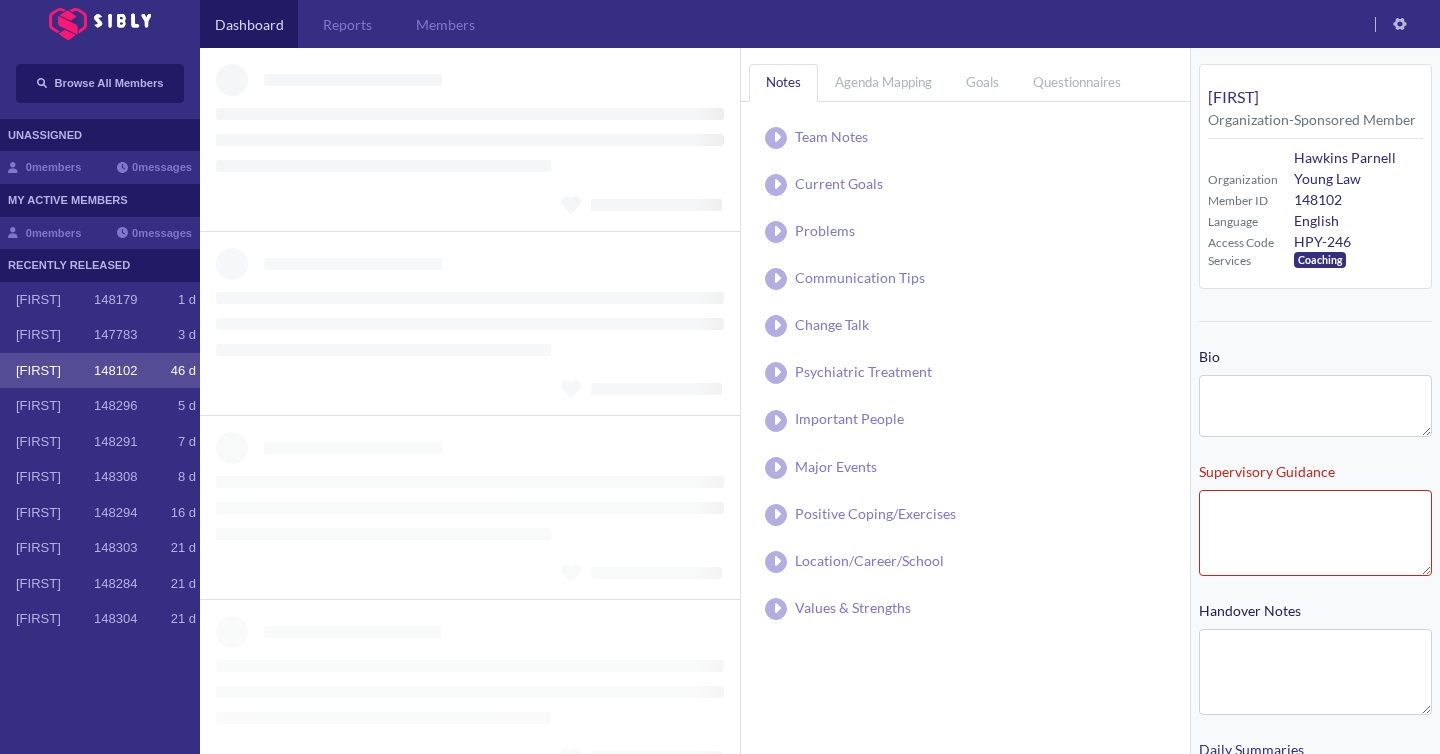 type on "**********" 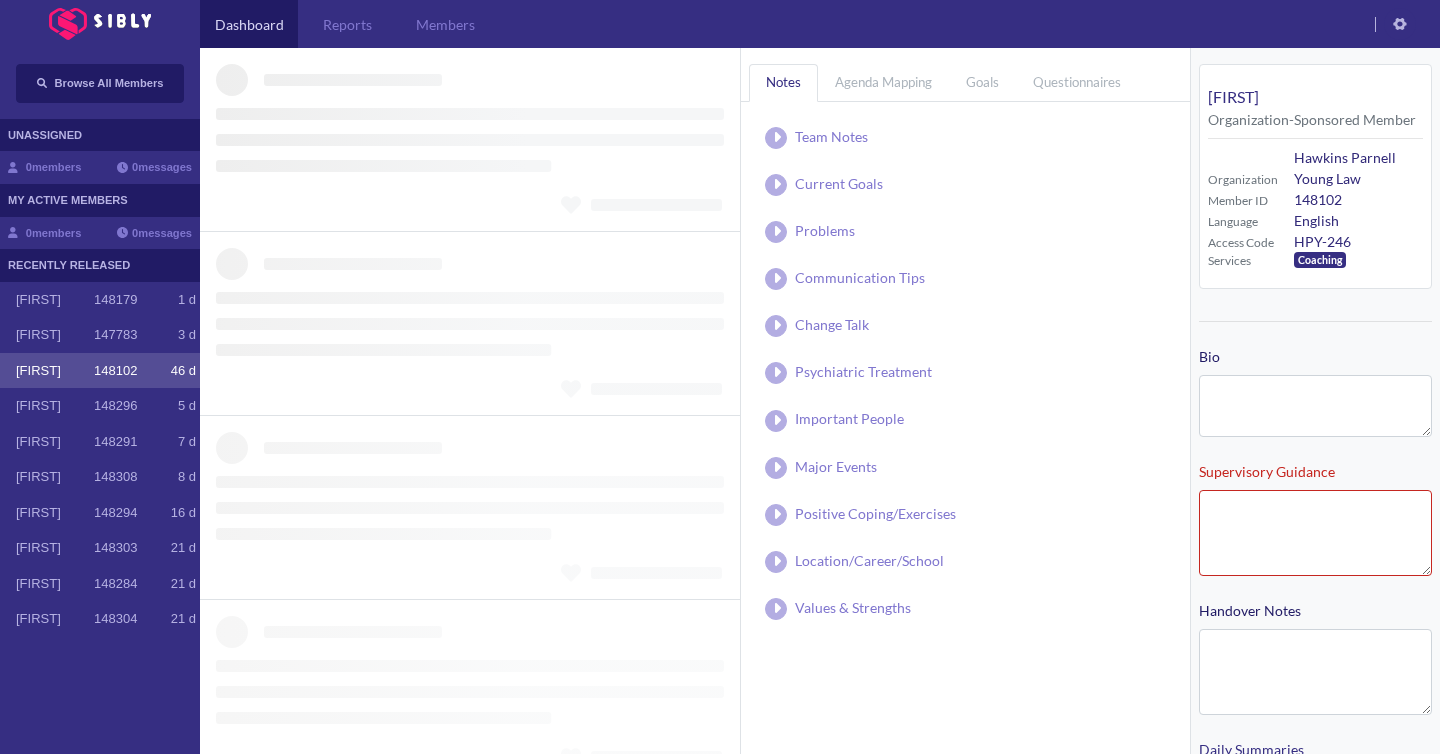 type on "**********" 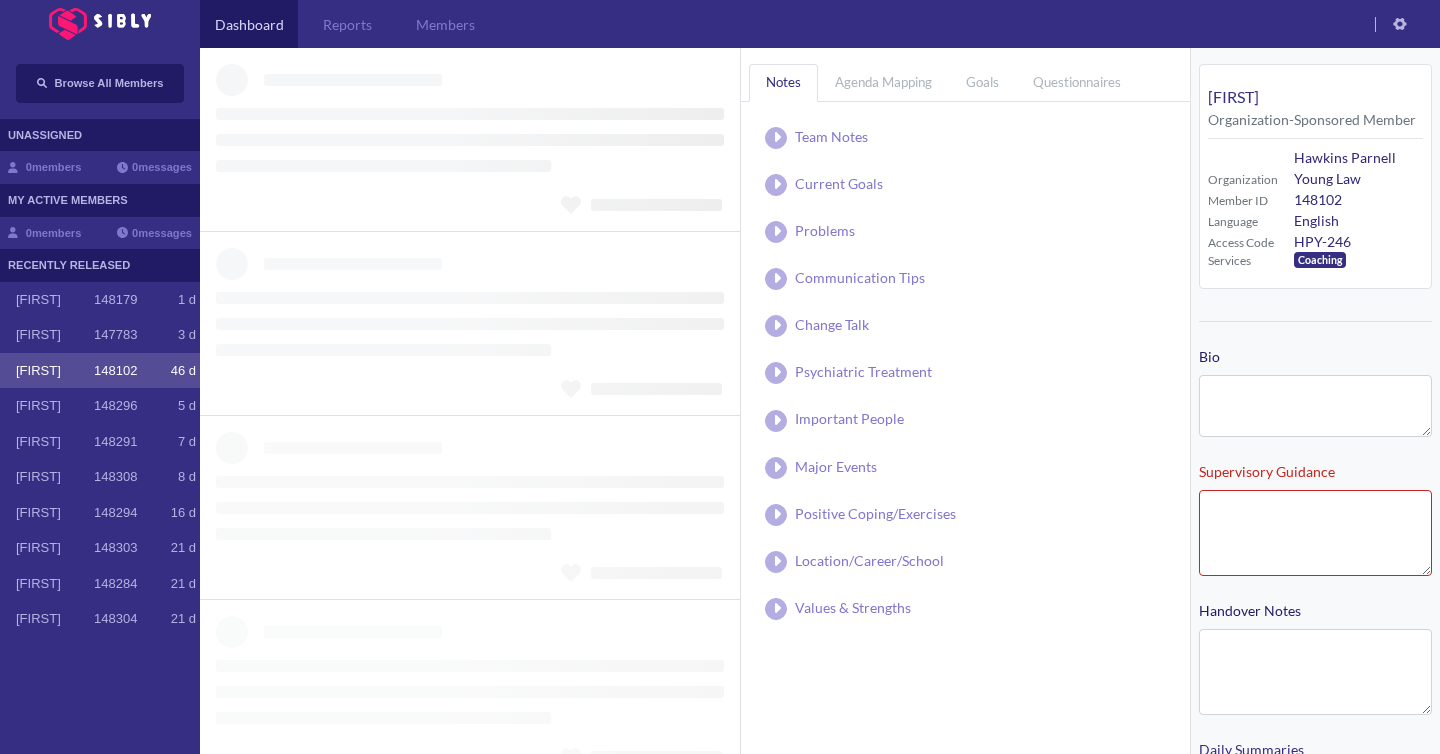 type on "**********" 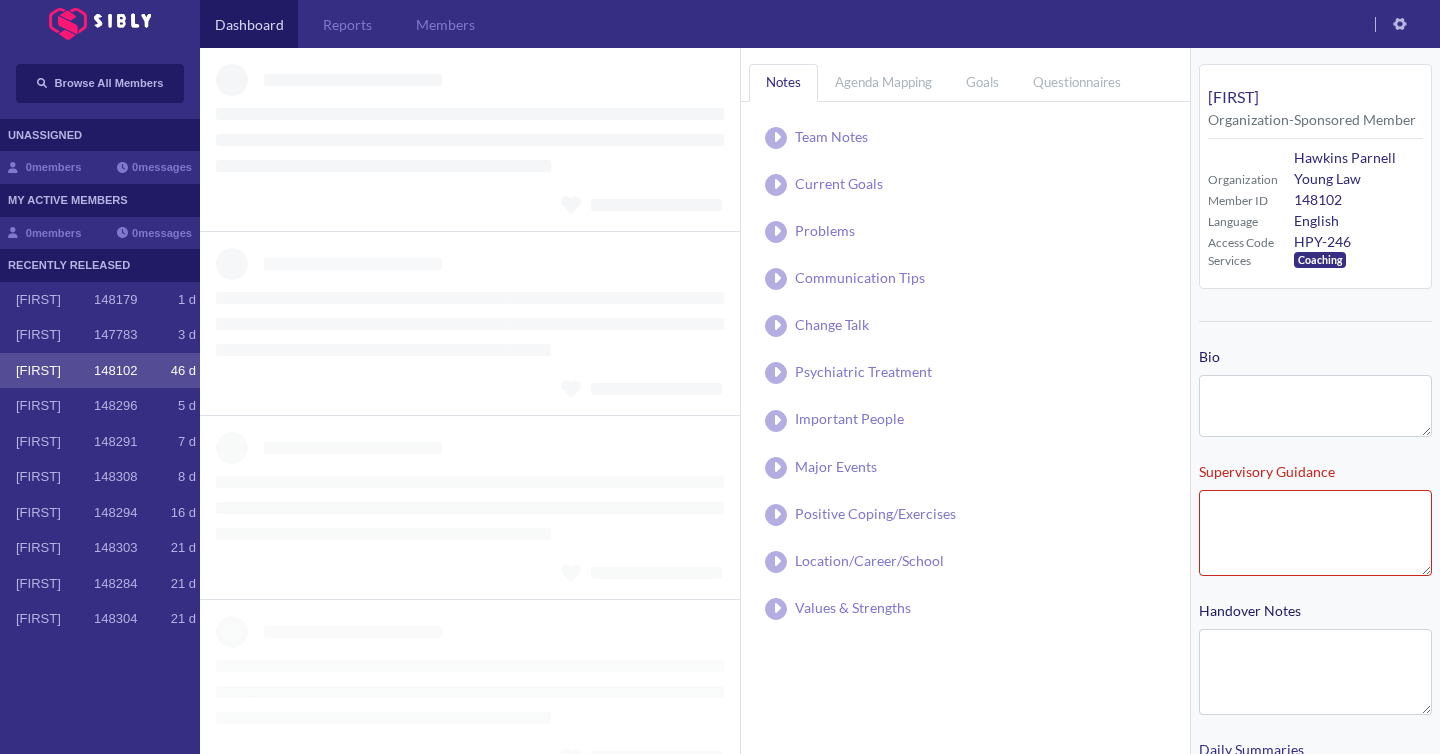 type on "**********" 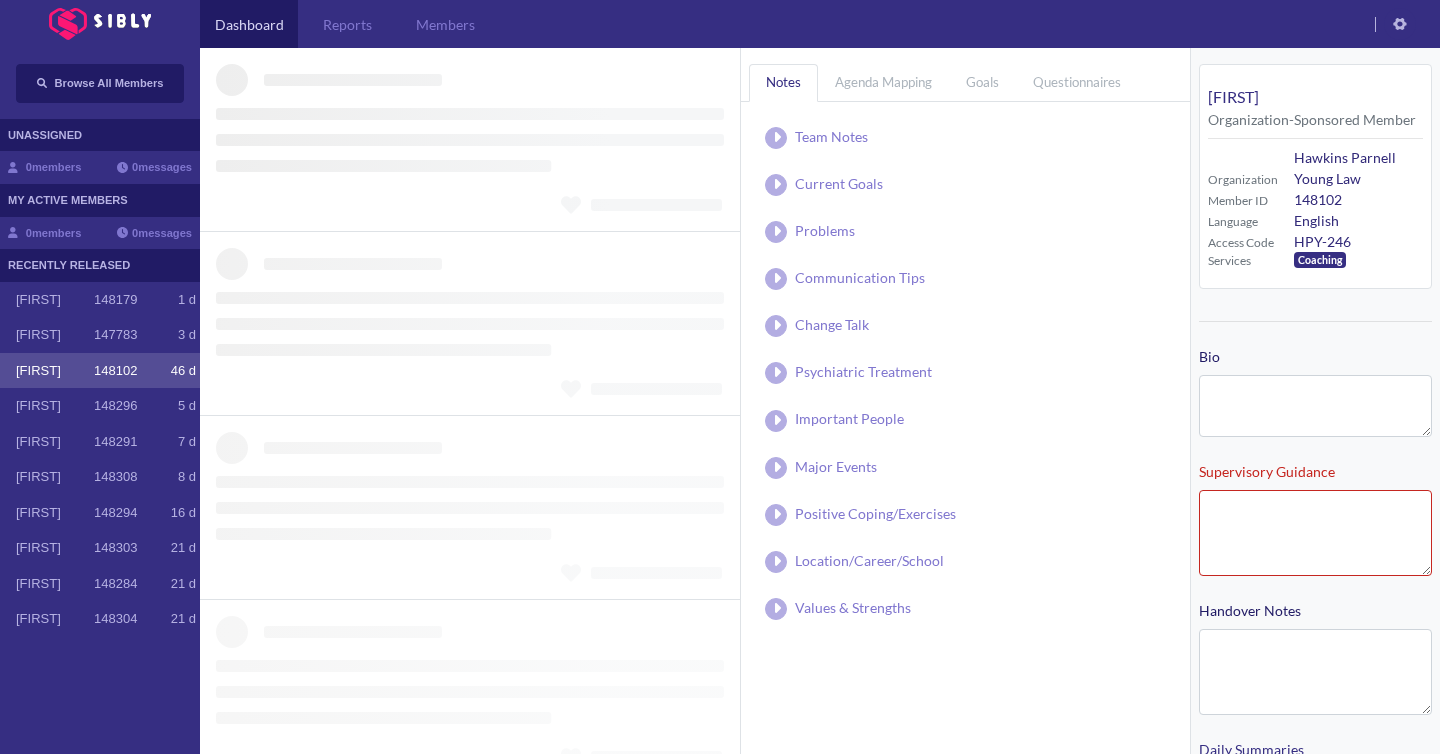type on "**********" 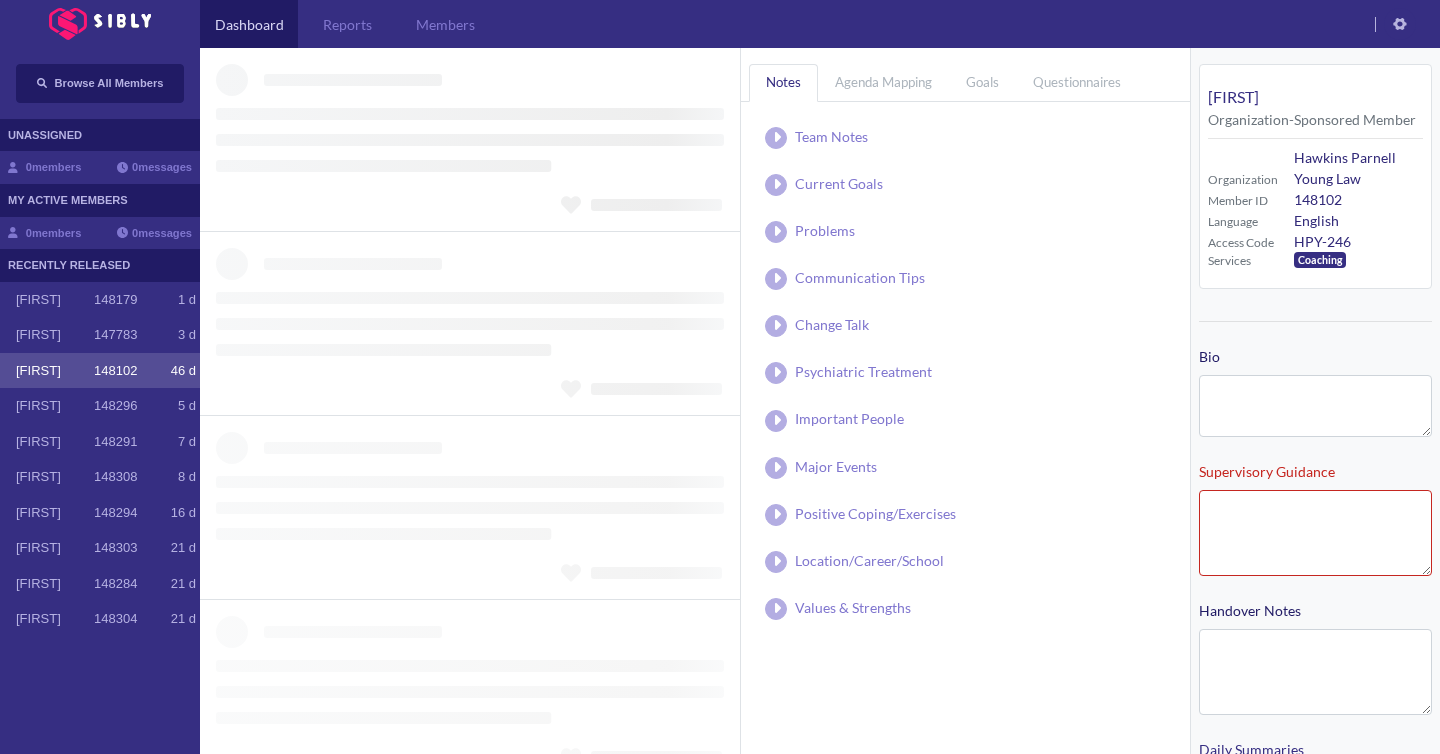 type on "**********" 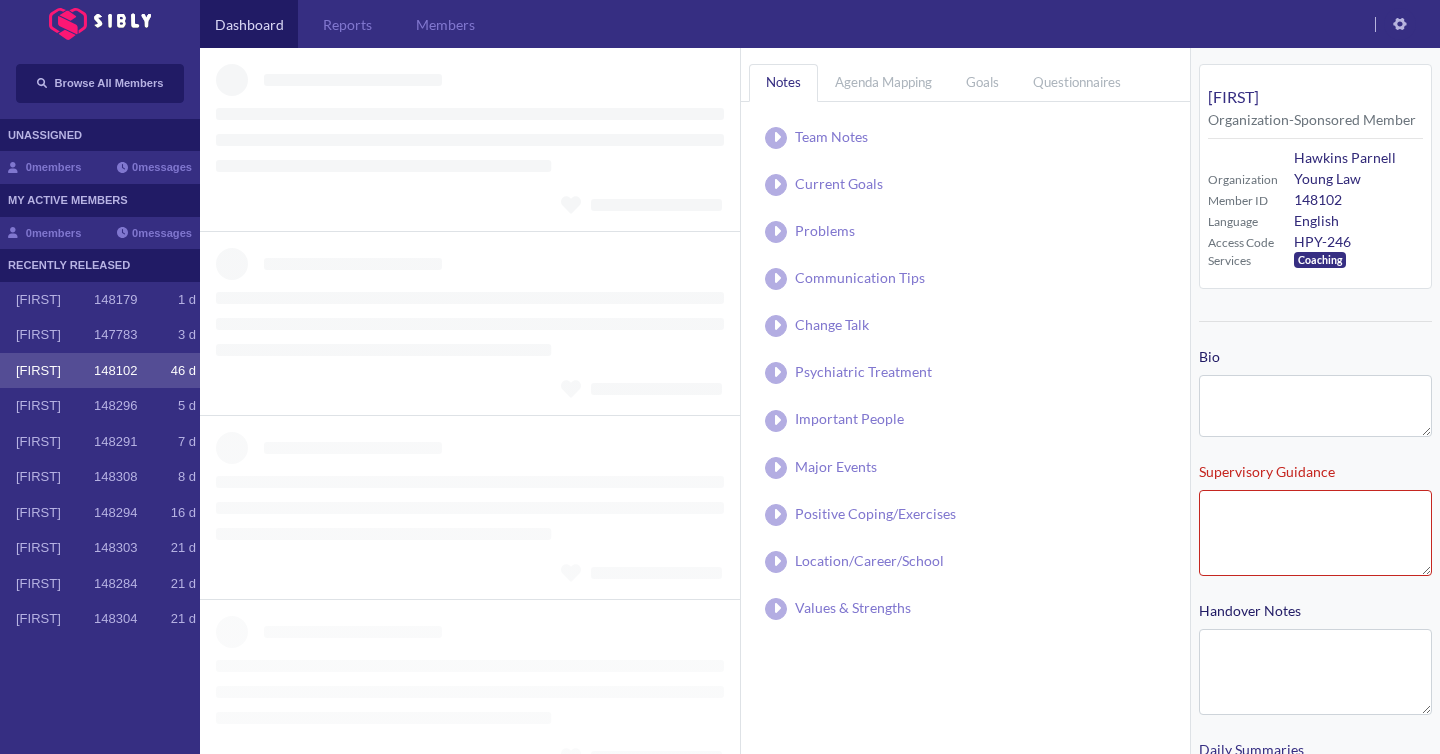 type on "**********" 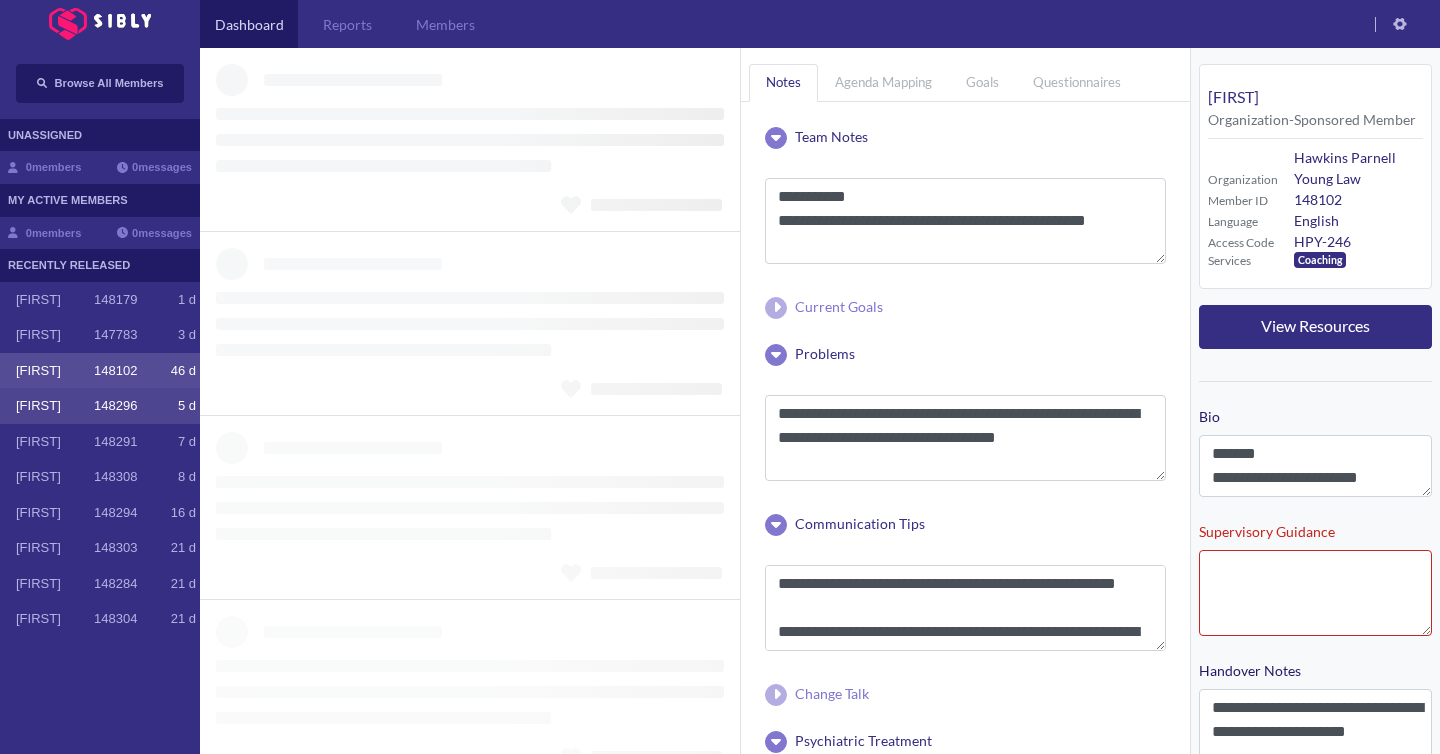 click on "[FIRST] 148296 5 d" at bounding box center [106, 406] 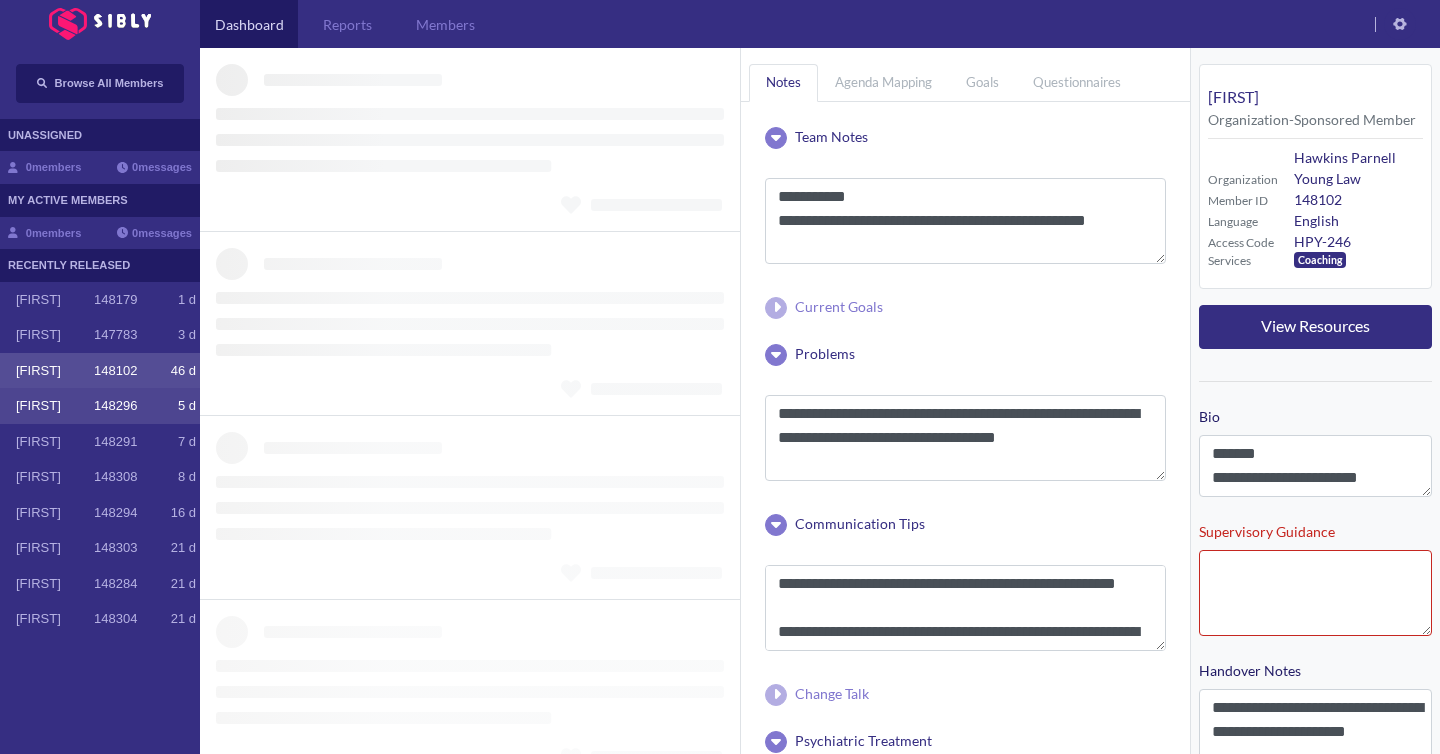 type 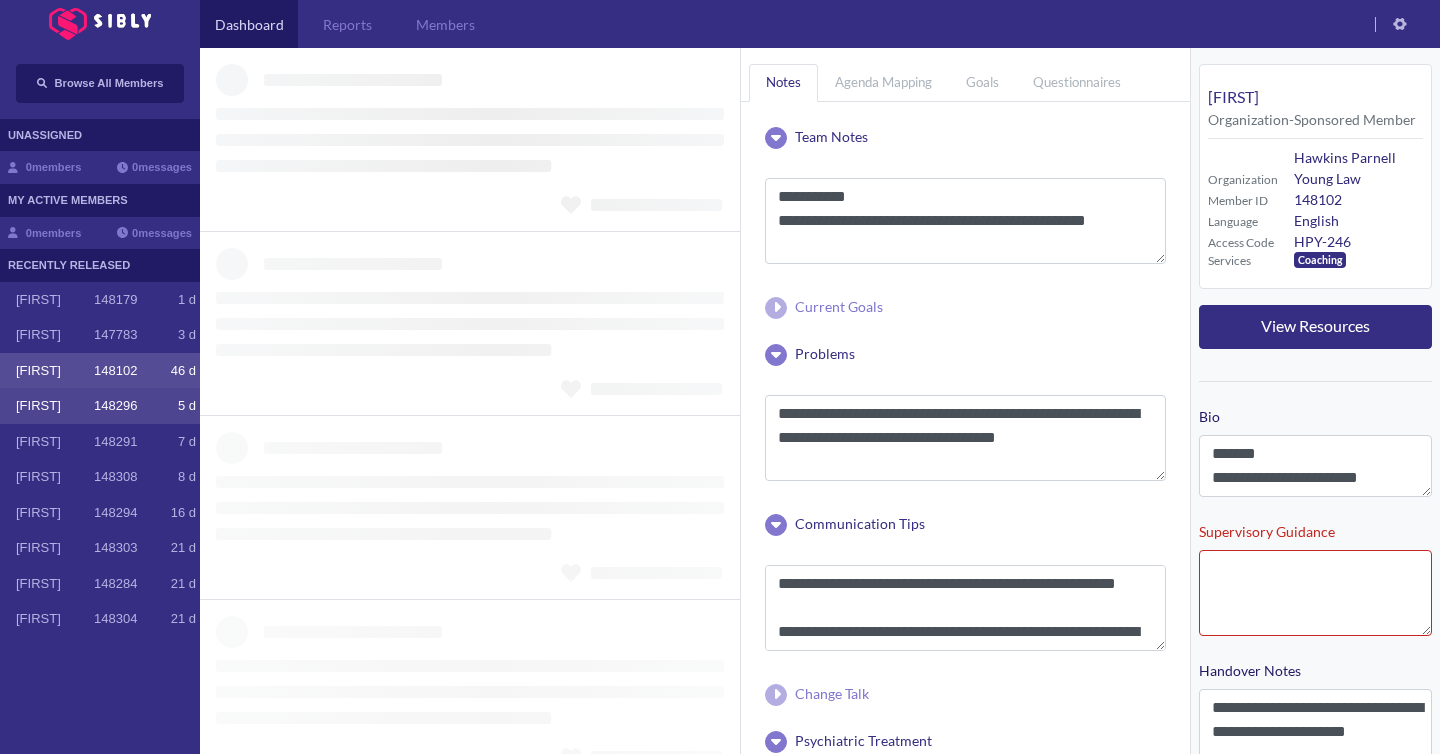 type 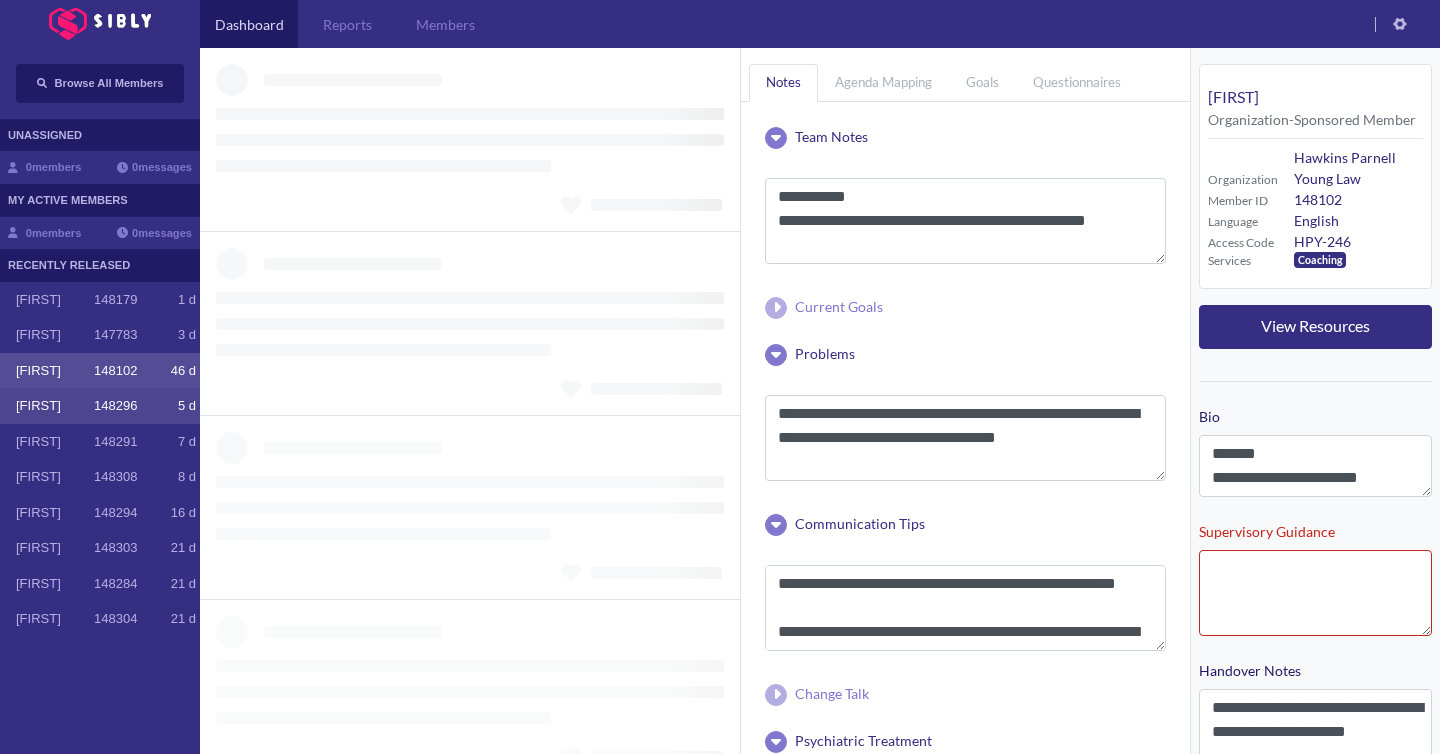 type 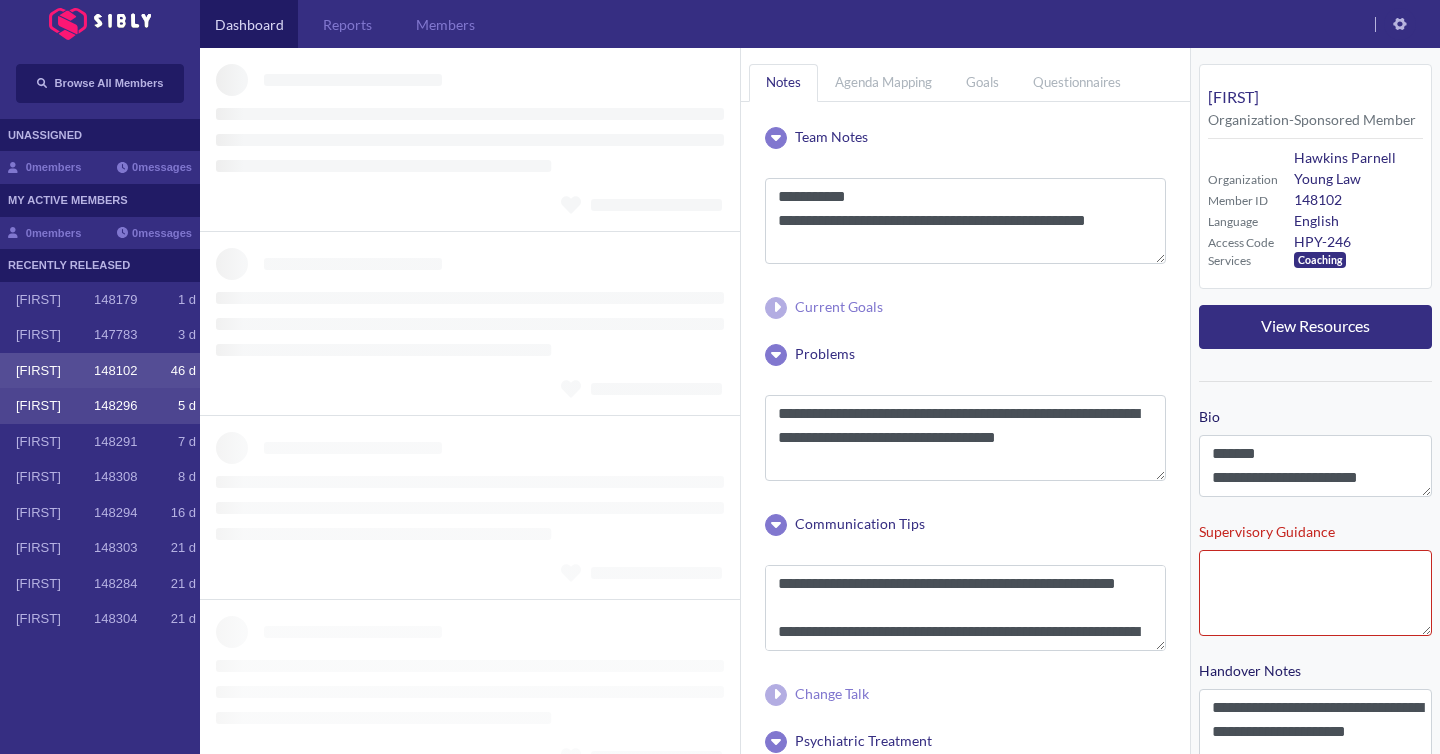 type 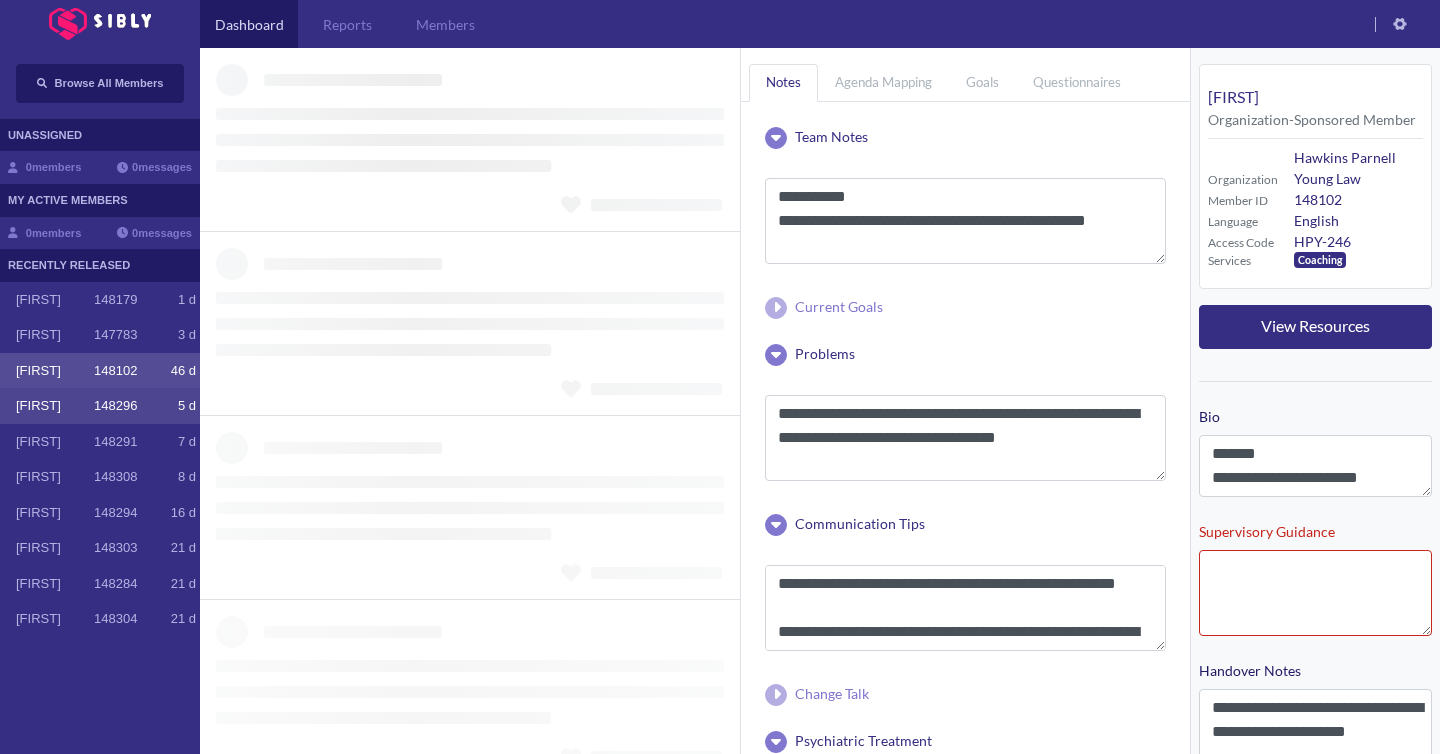 type 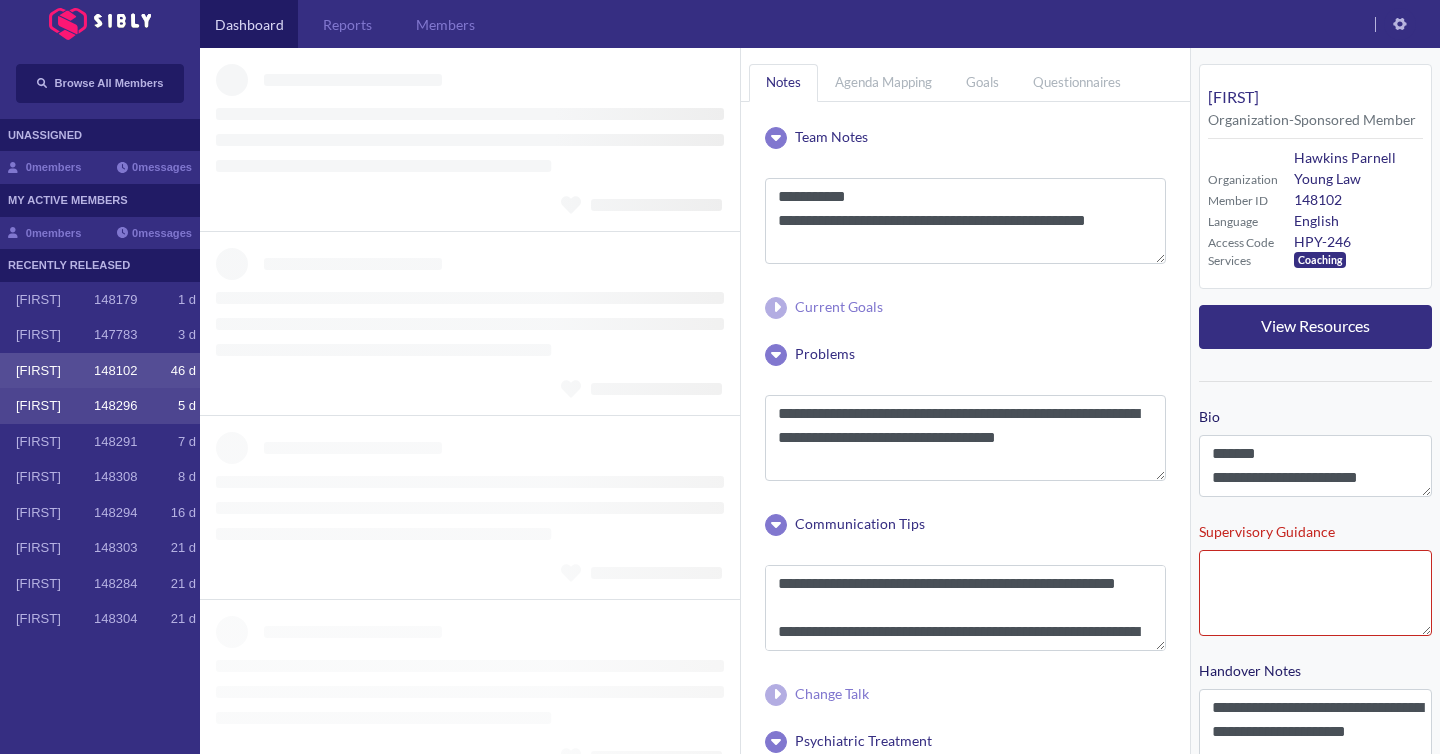 type 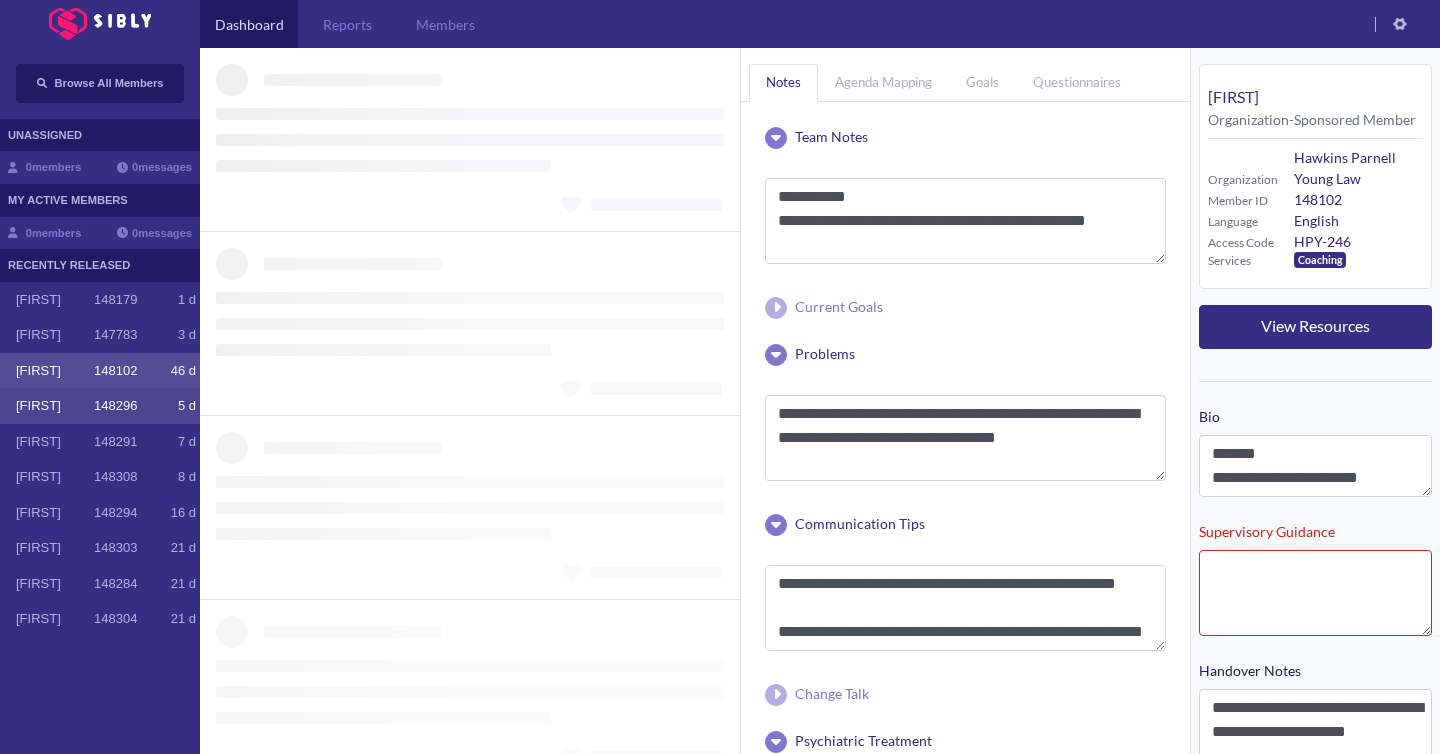type 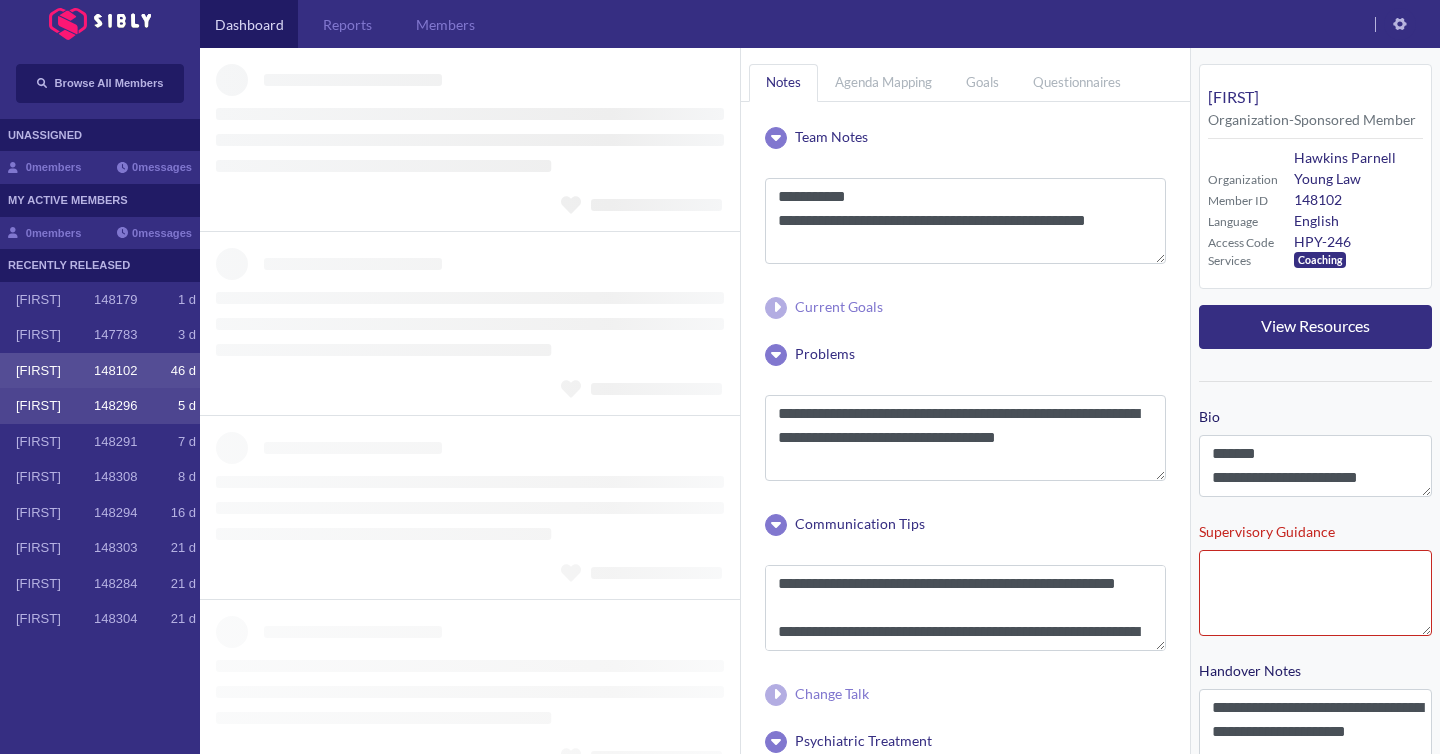 type 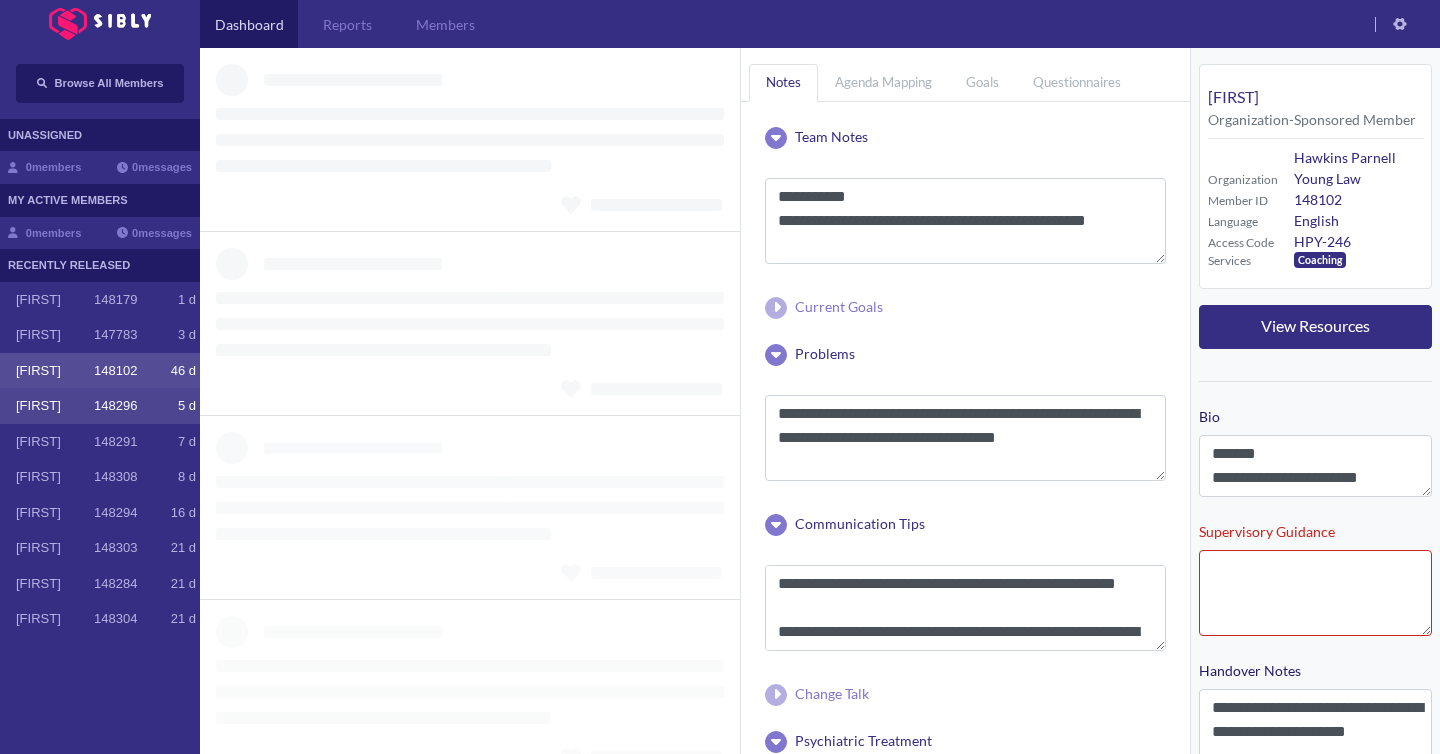 type 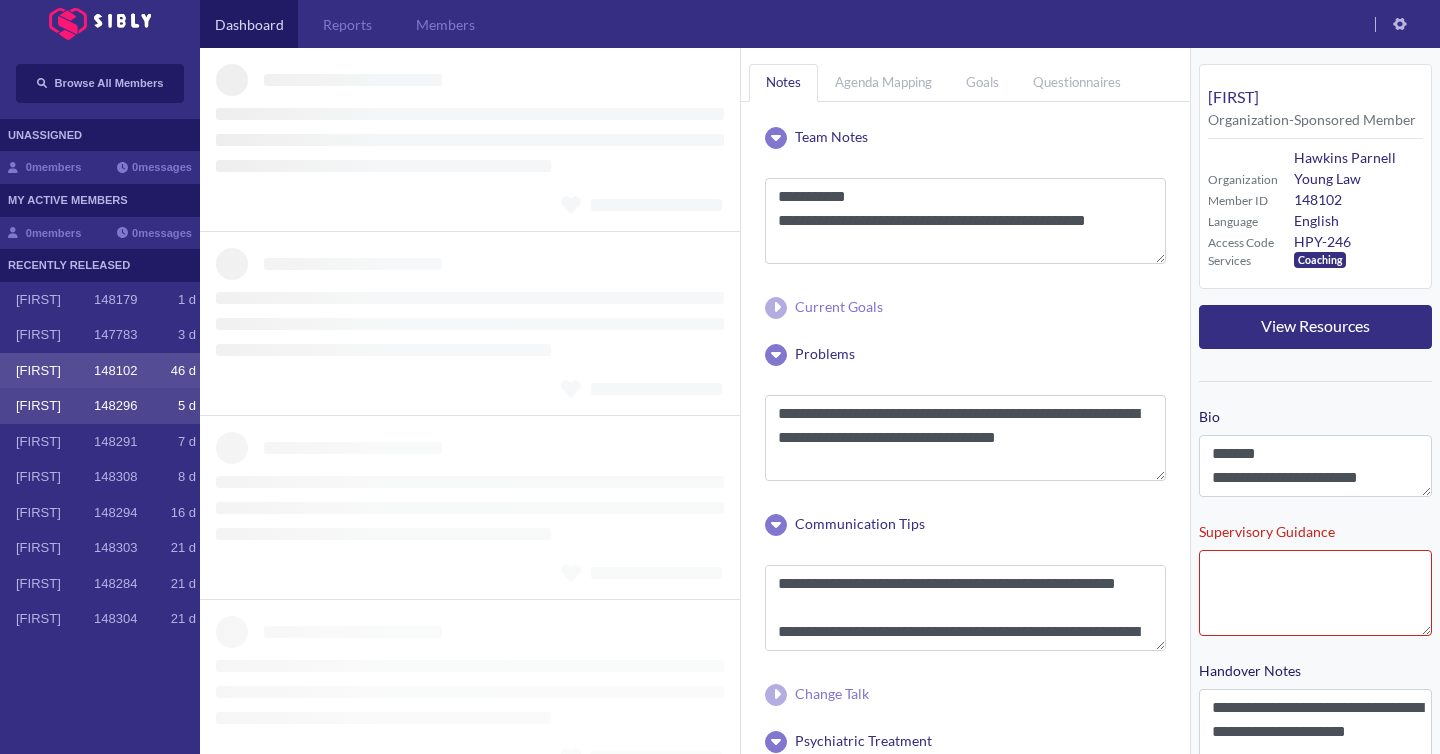 type on "**********" 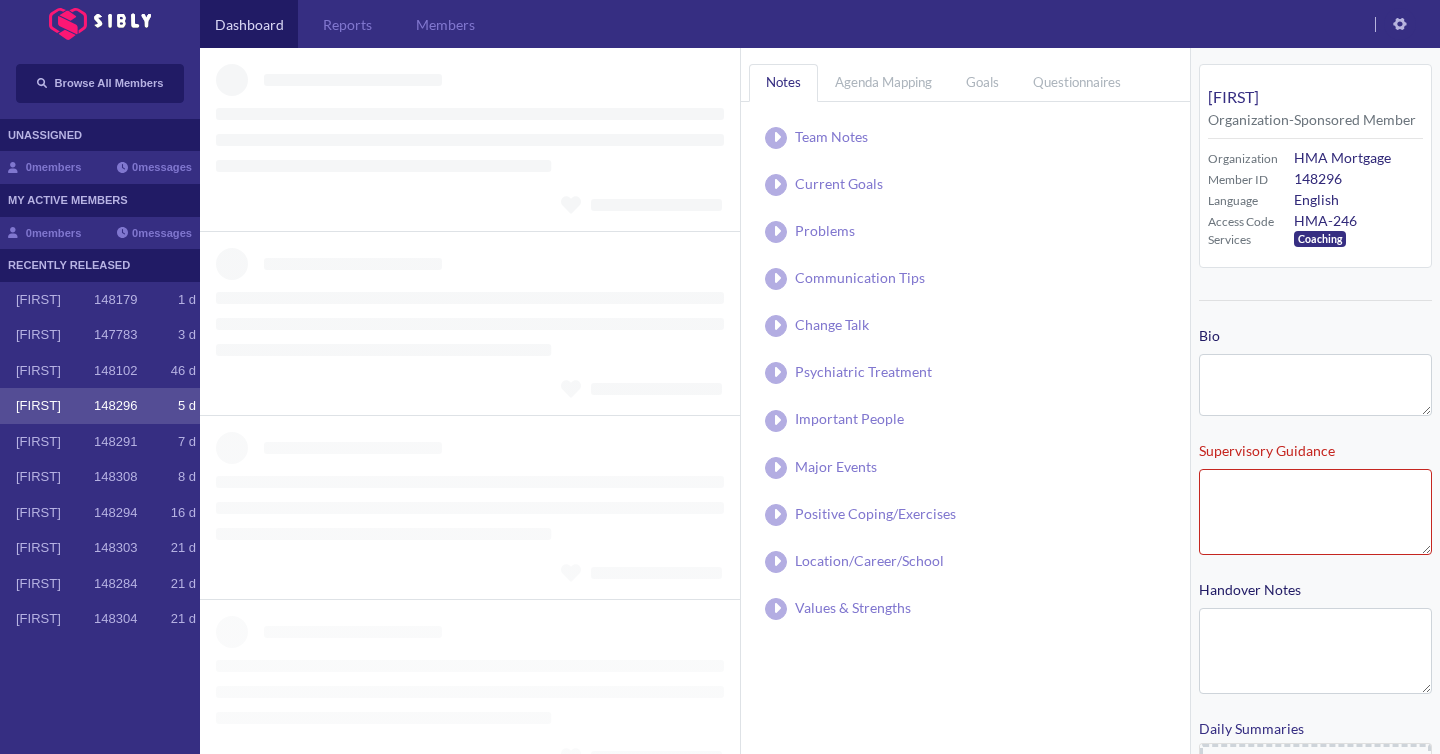 type on "**********" 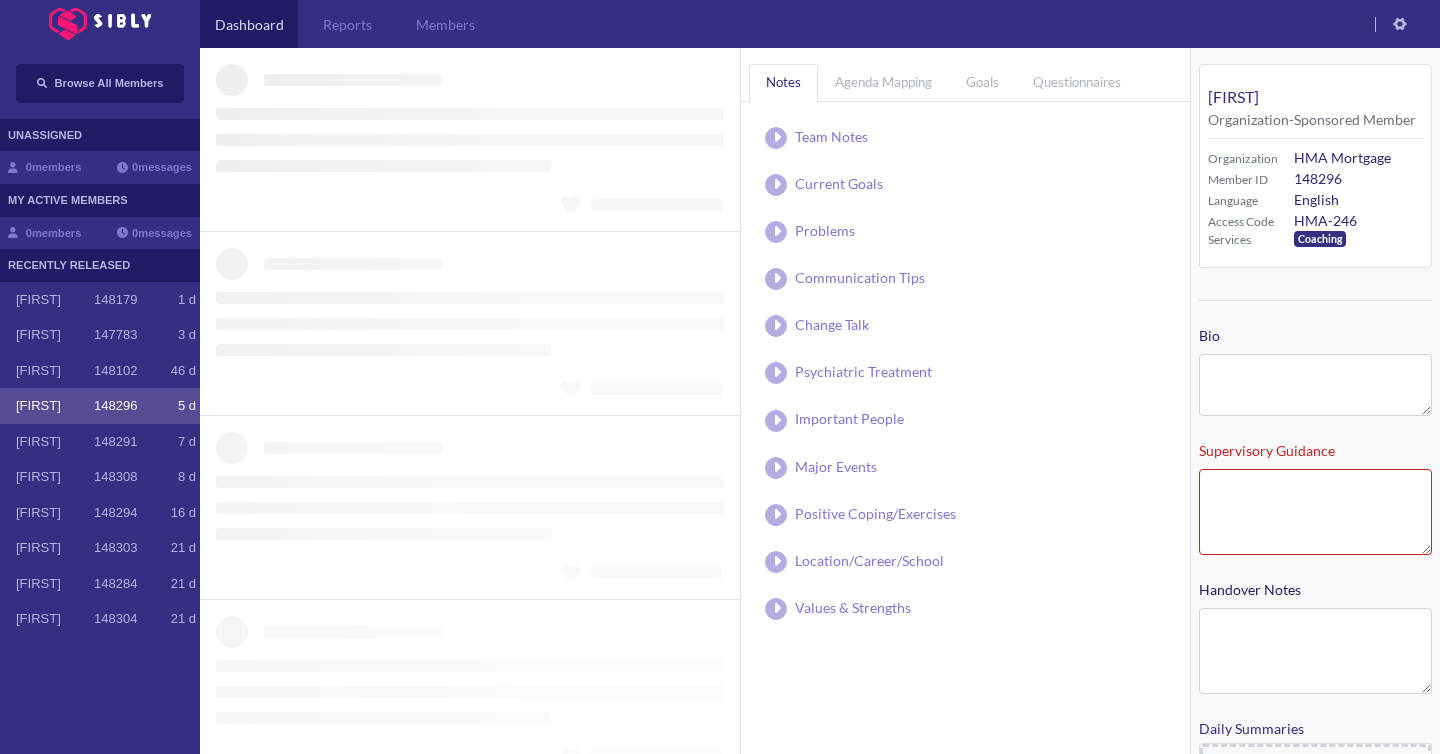 type on "**********" 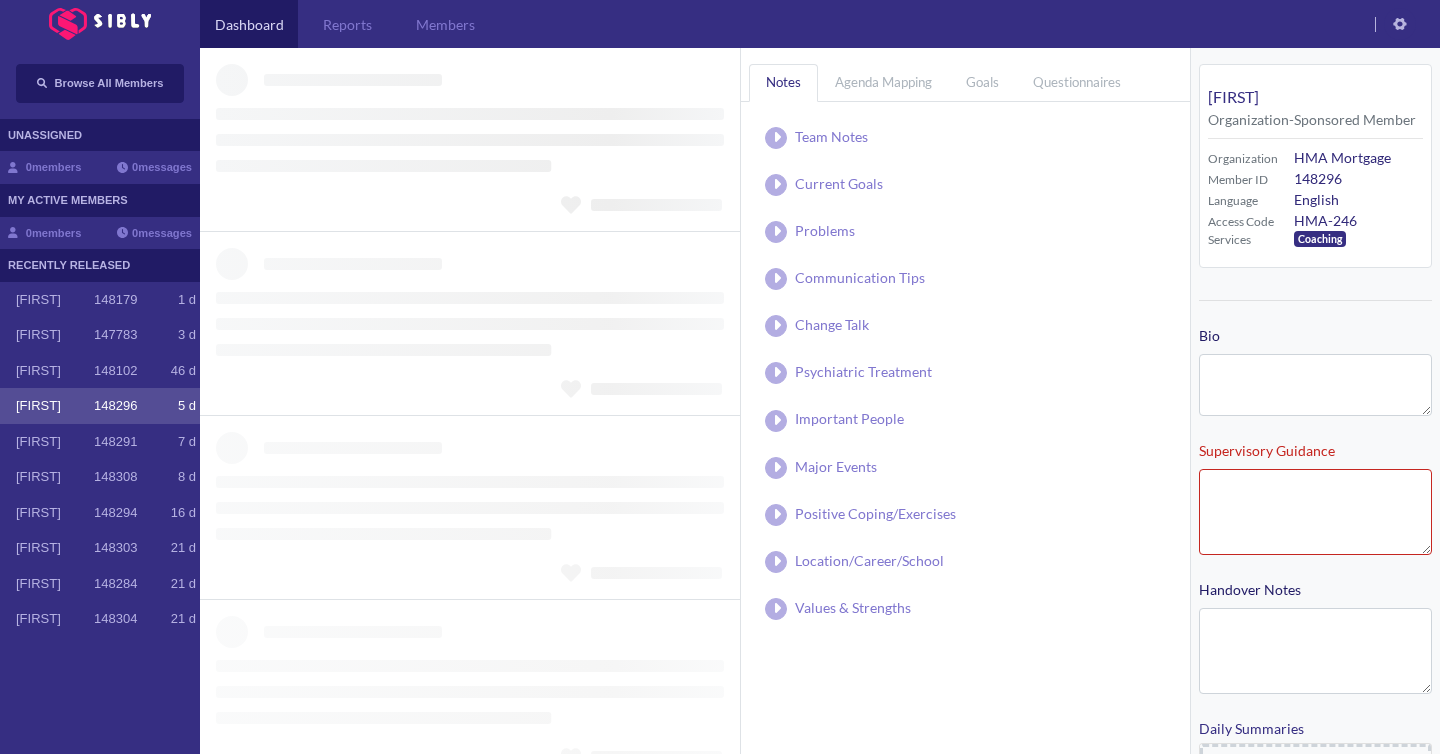 type on "**********" 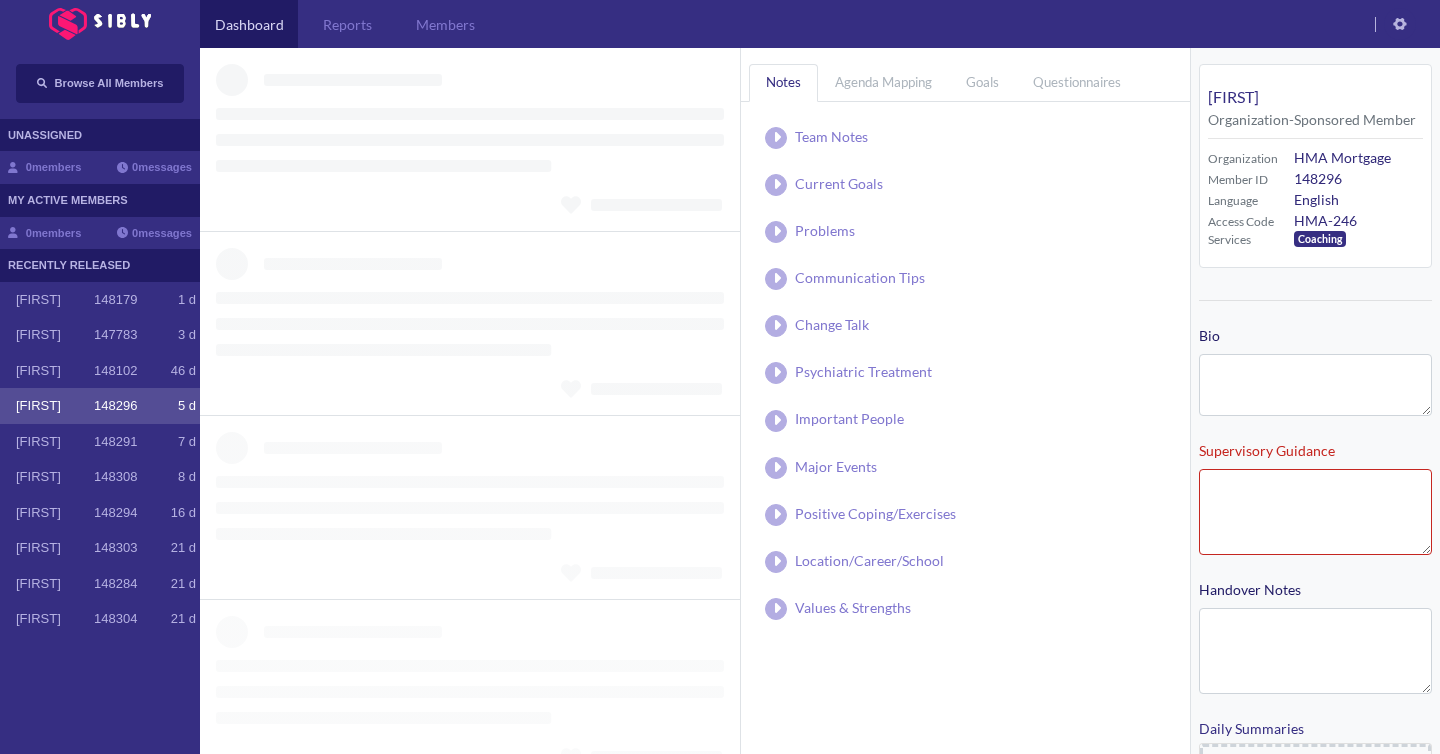 type on "**********" 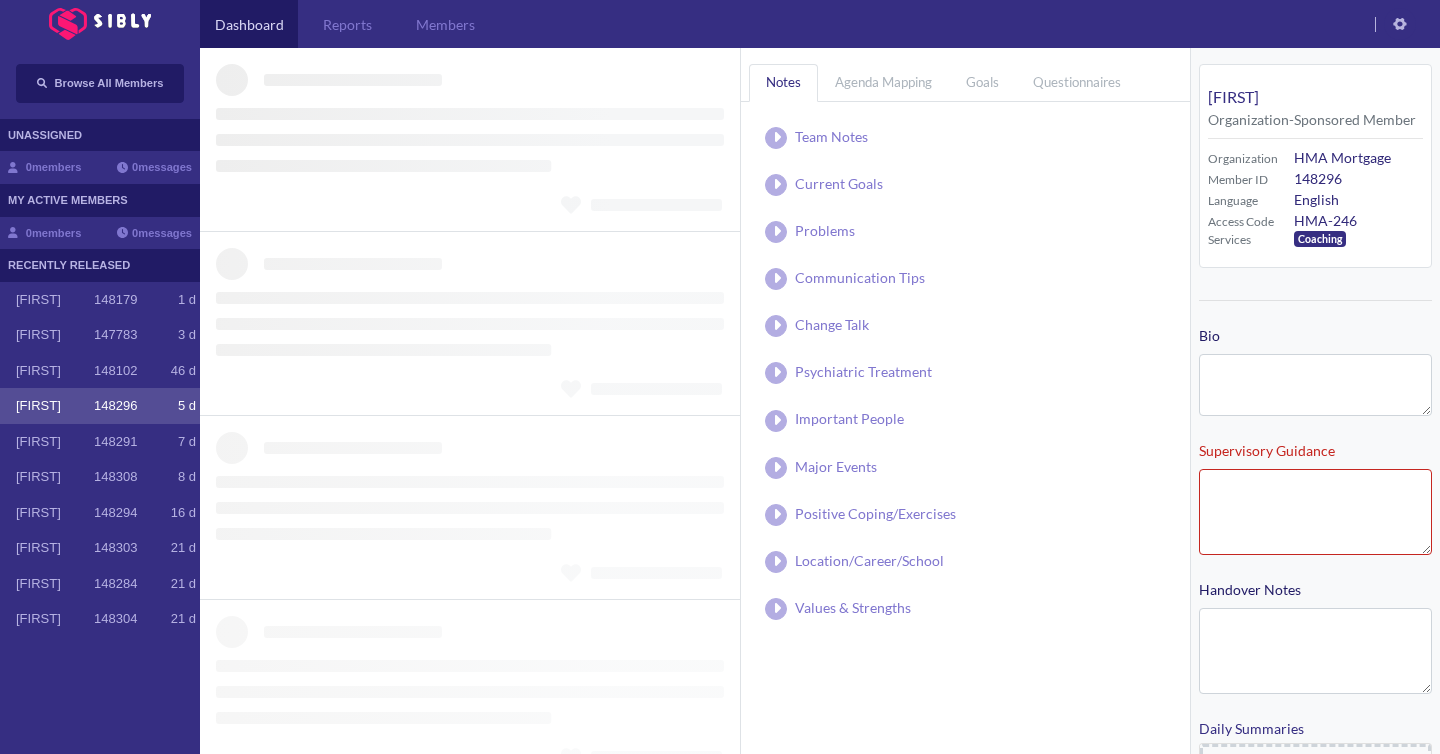 type on "**********" 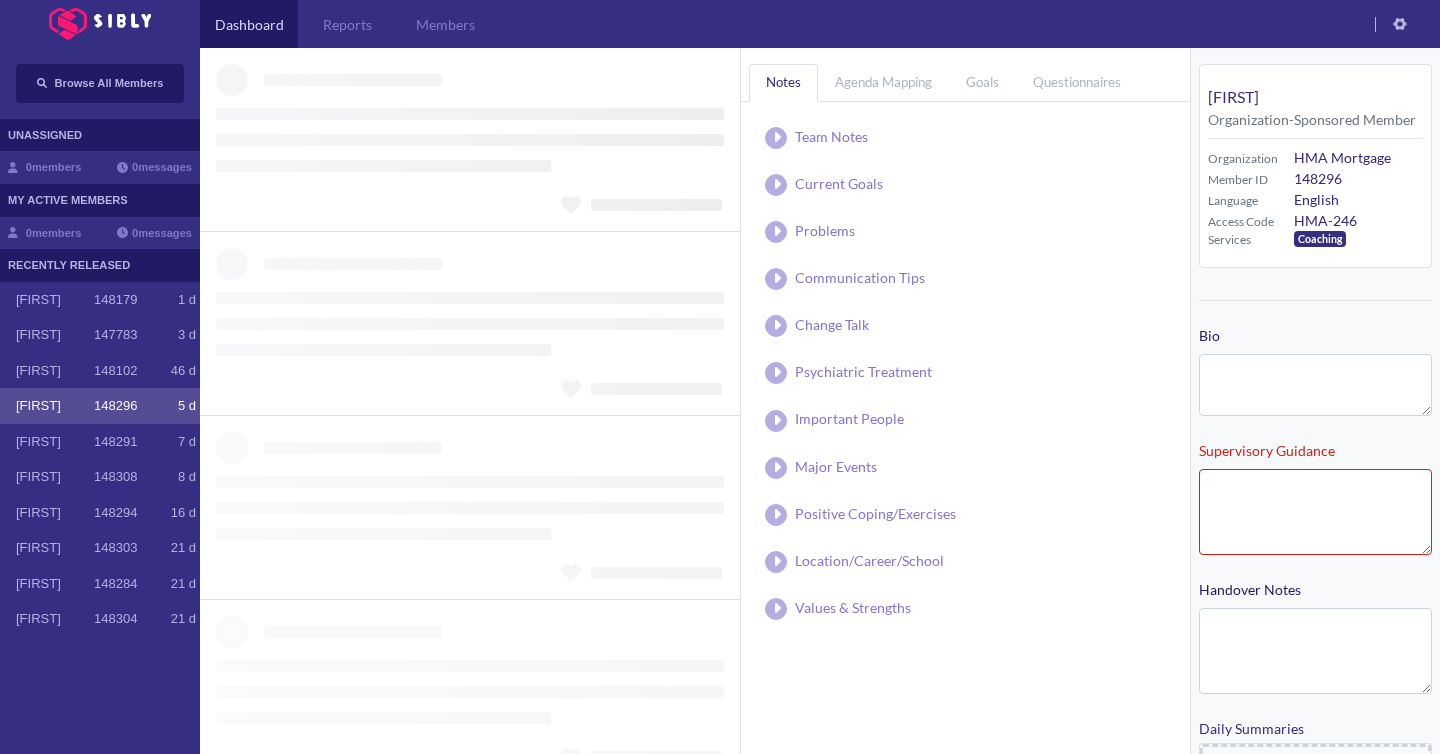 type on "**********" 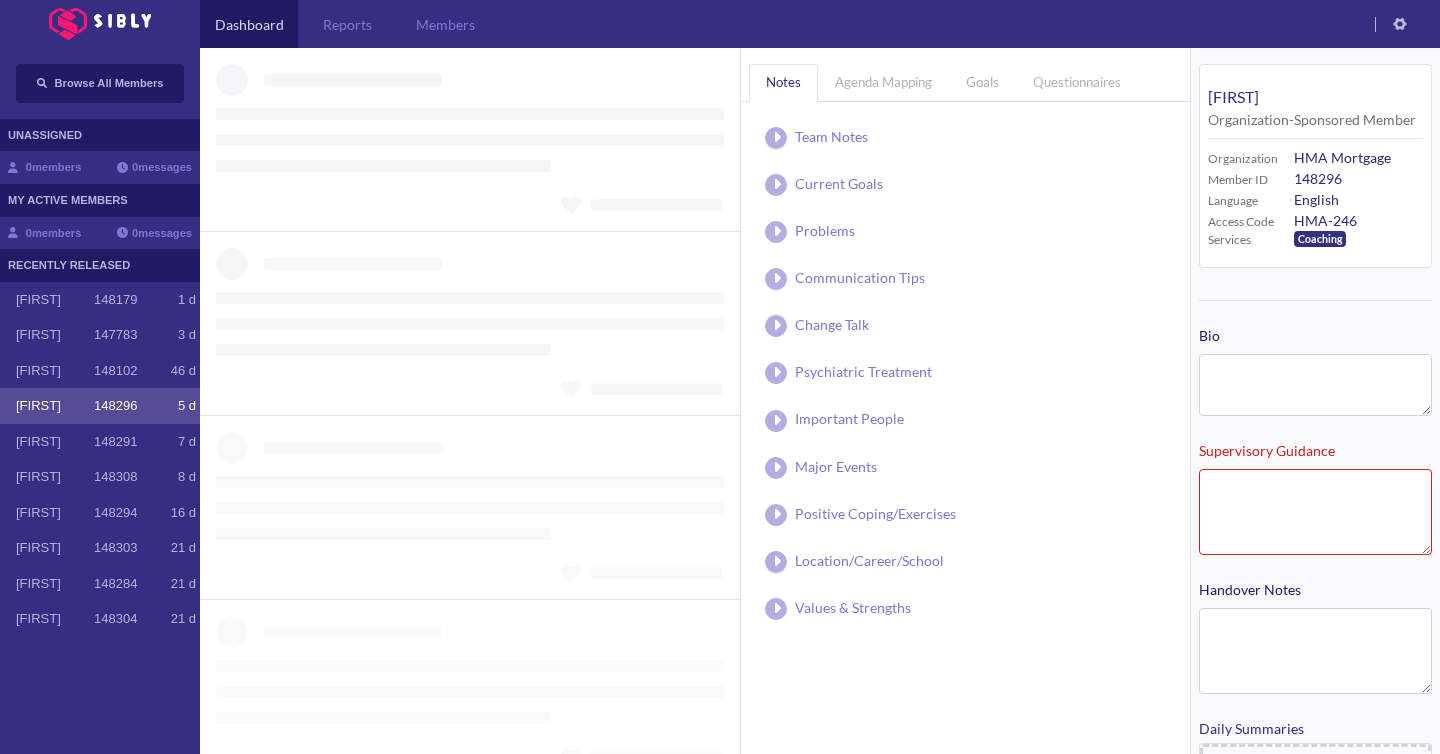 type on "**********" 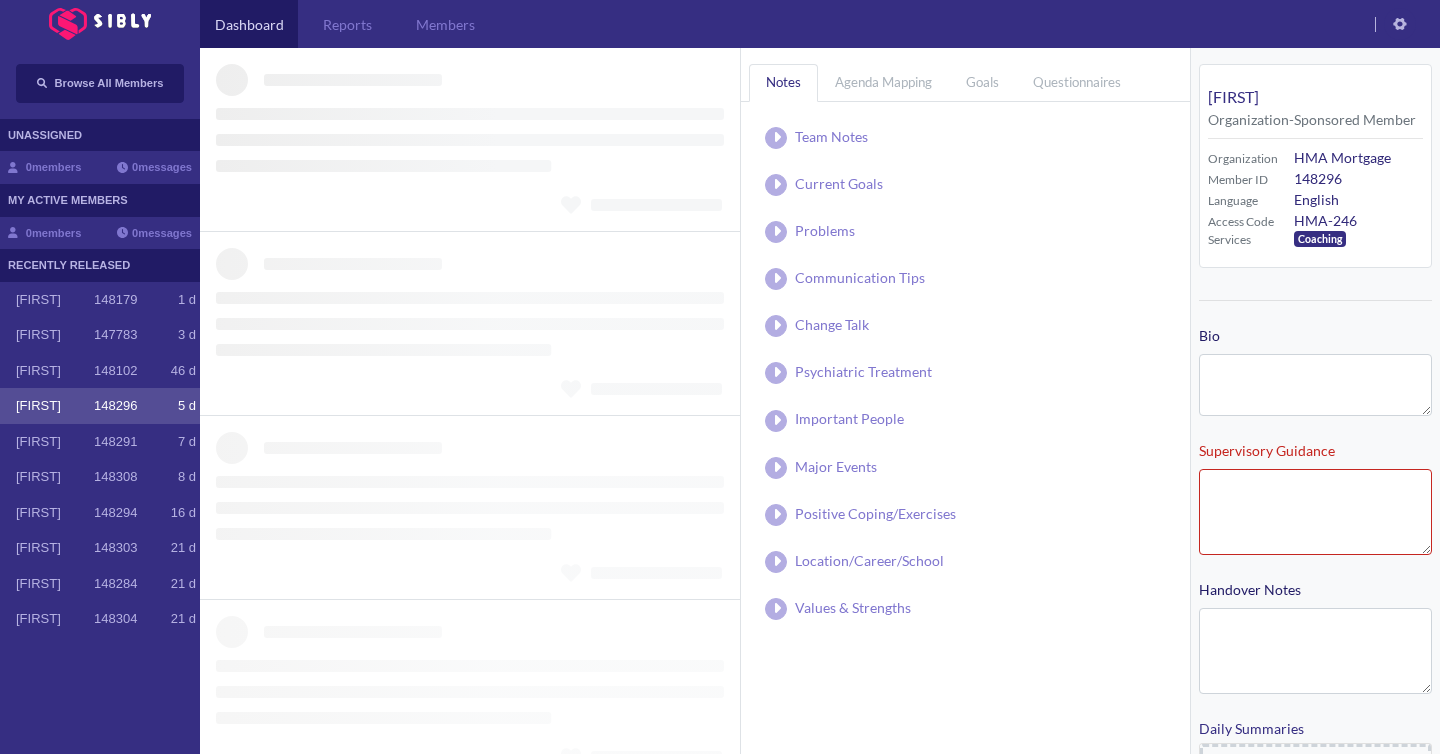 type on "**********" 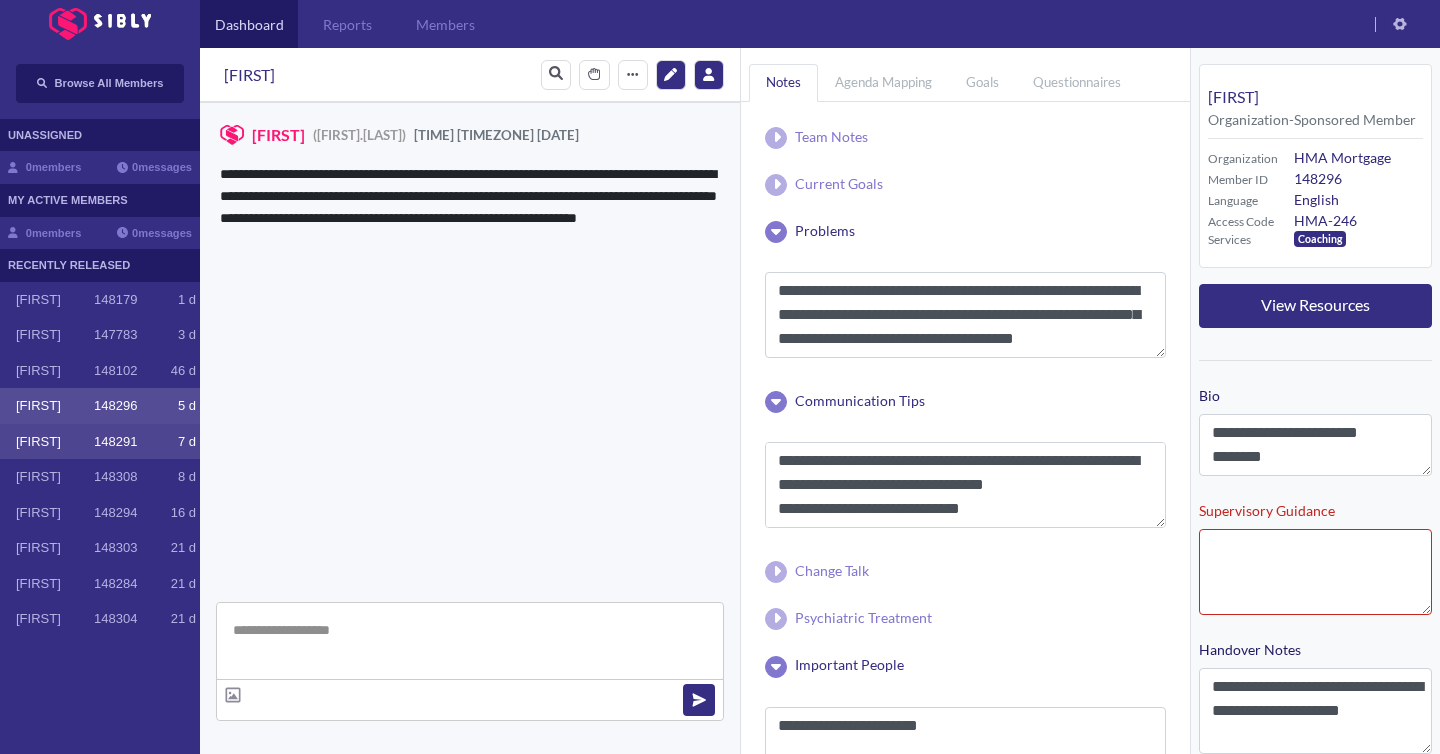click on "[FIRST] 148291 7 d" at bounding box center (100, 442) 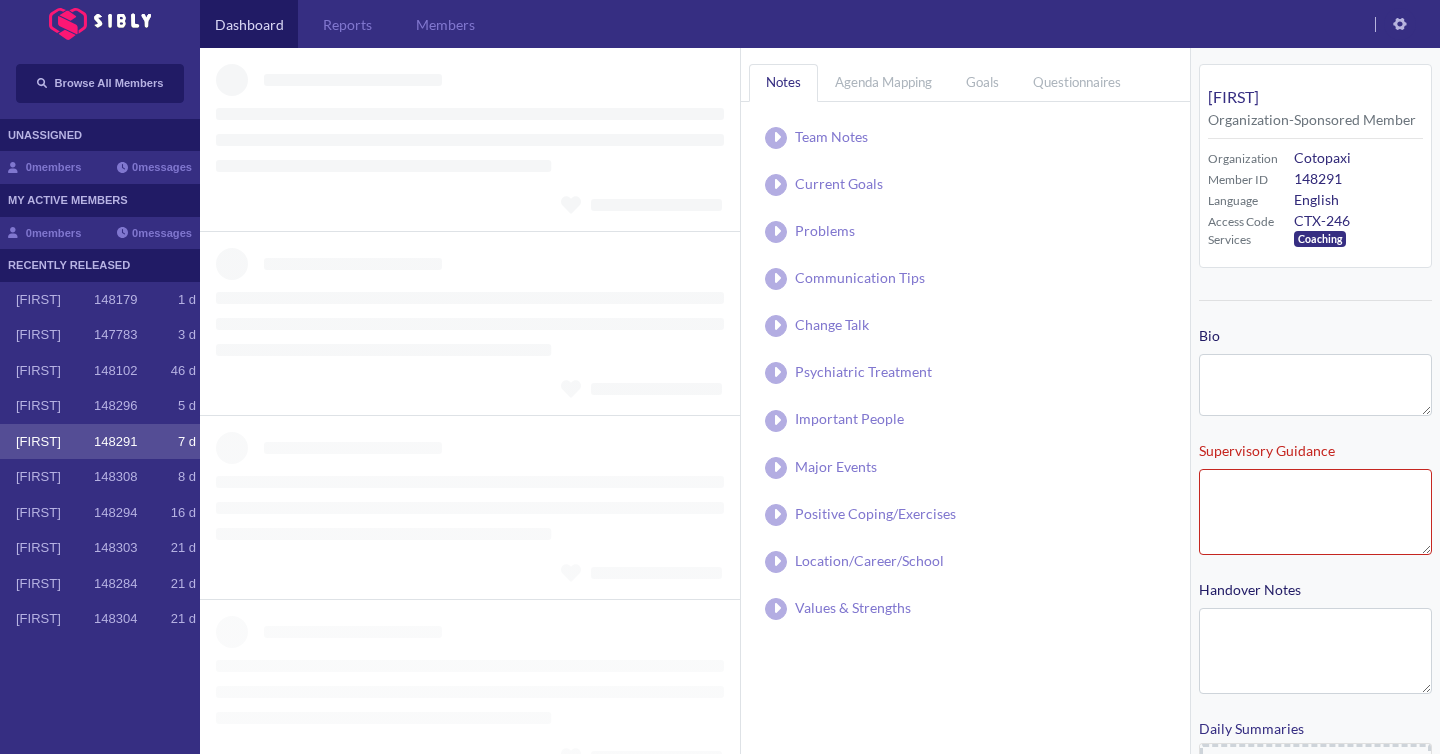 type on "**********" 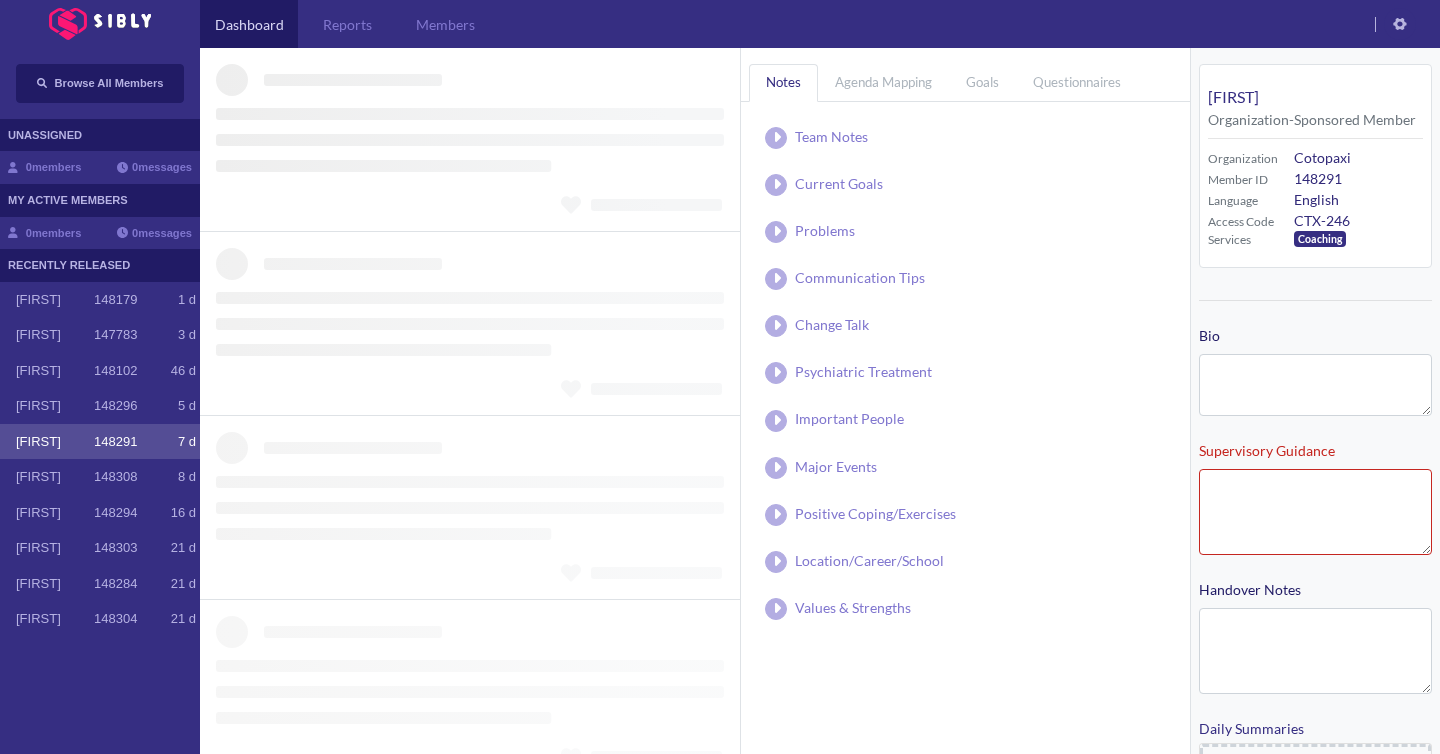 type on "**********" 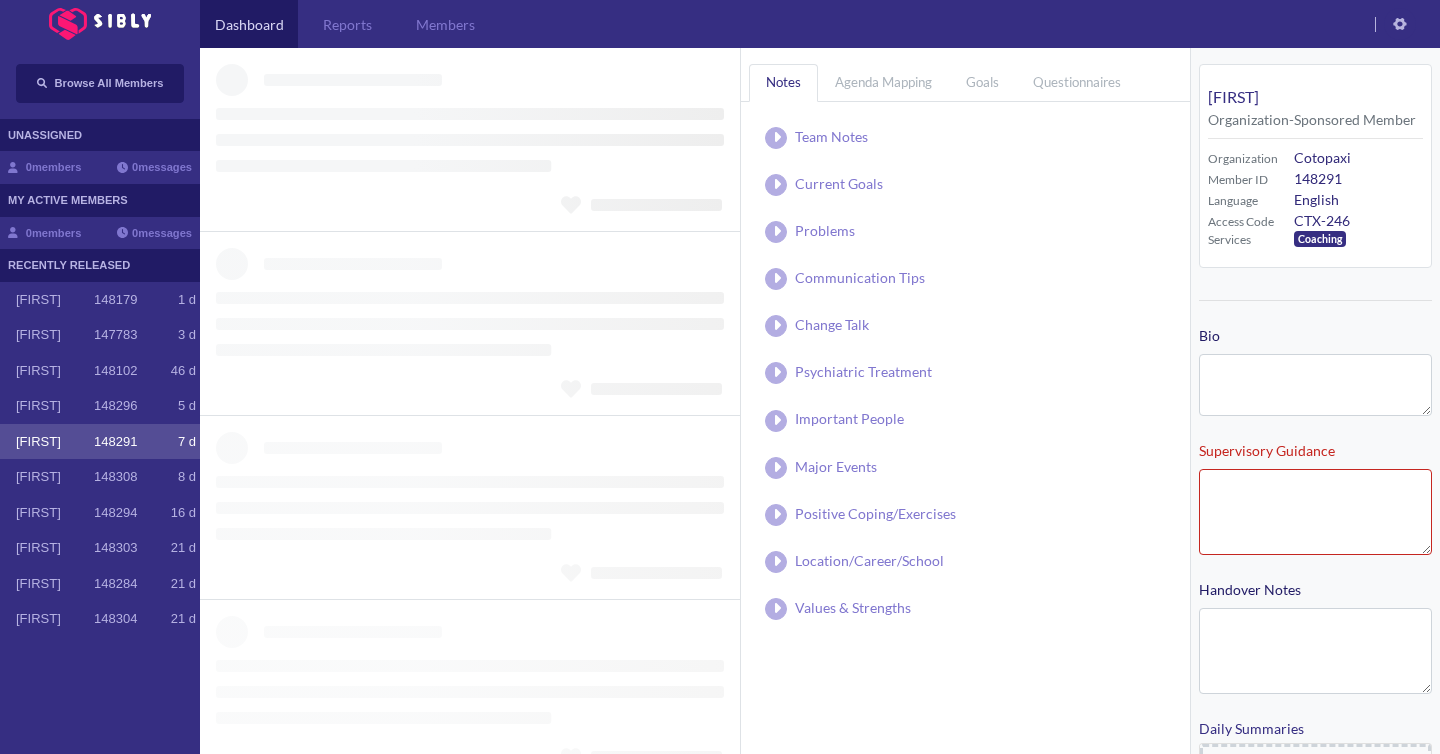 type on "**********" 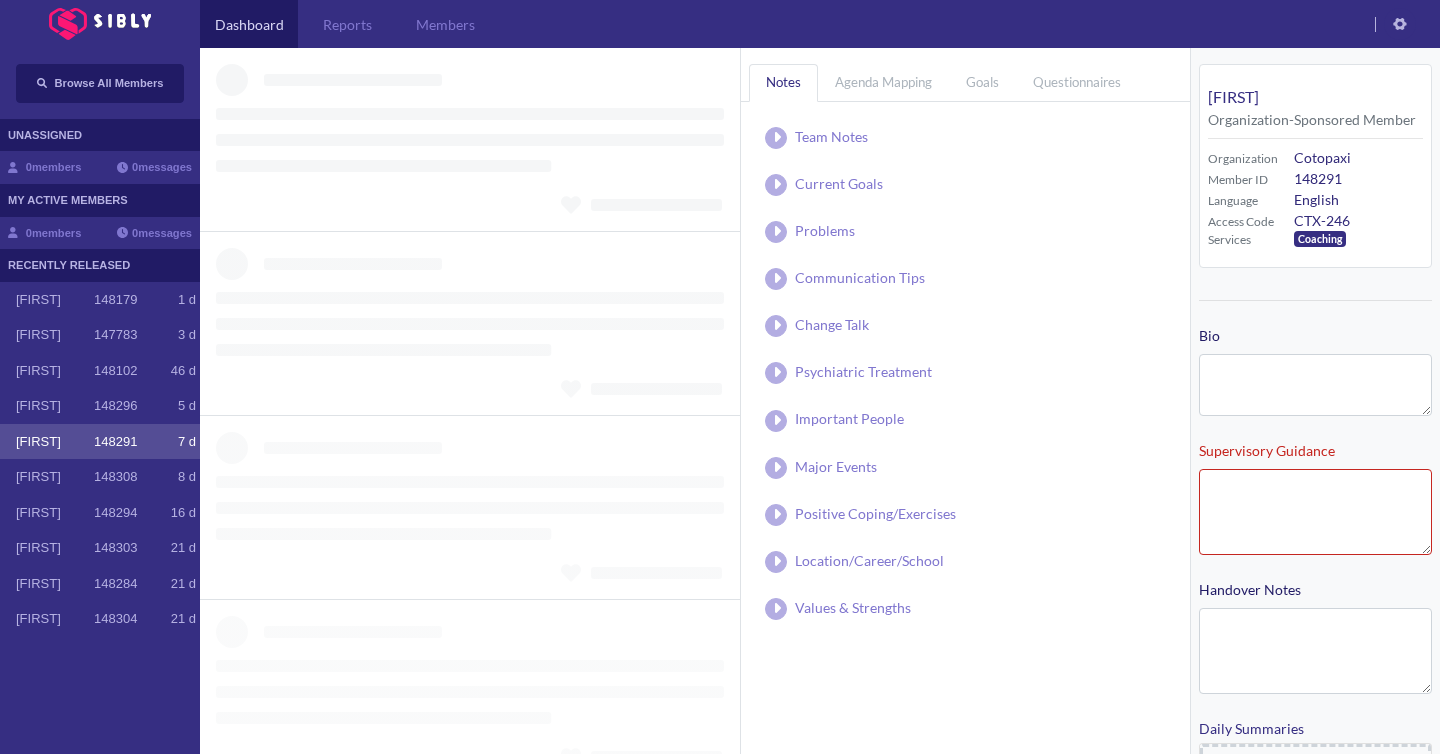 type on "**********" 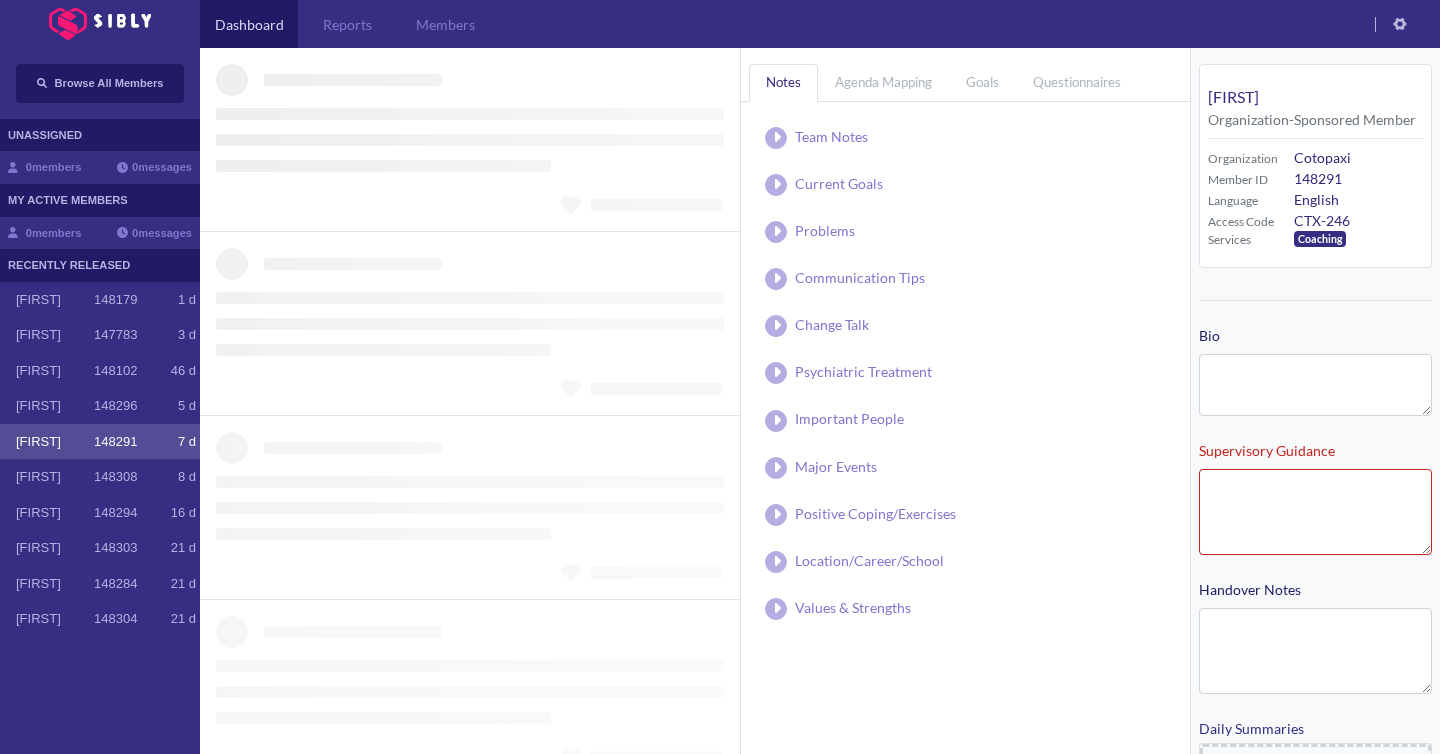 type on "**********" 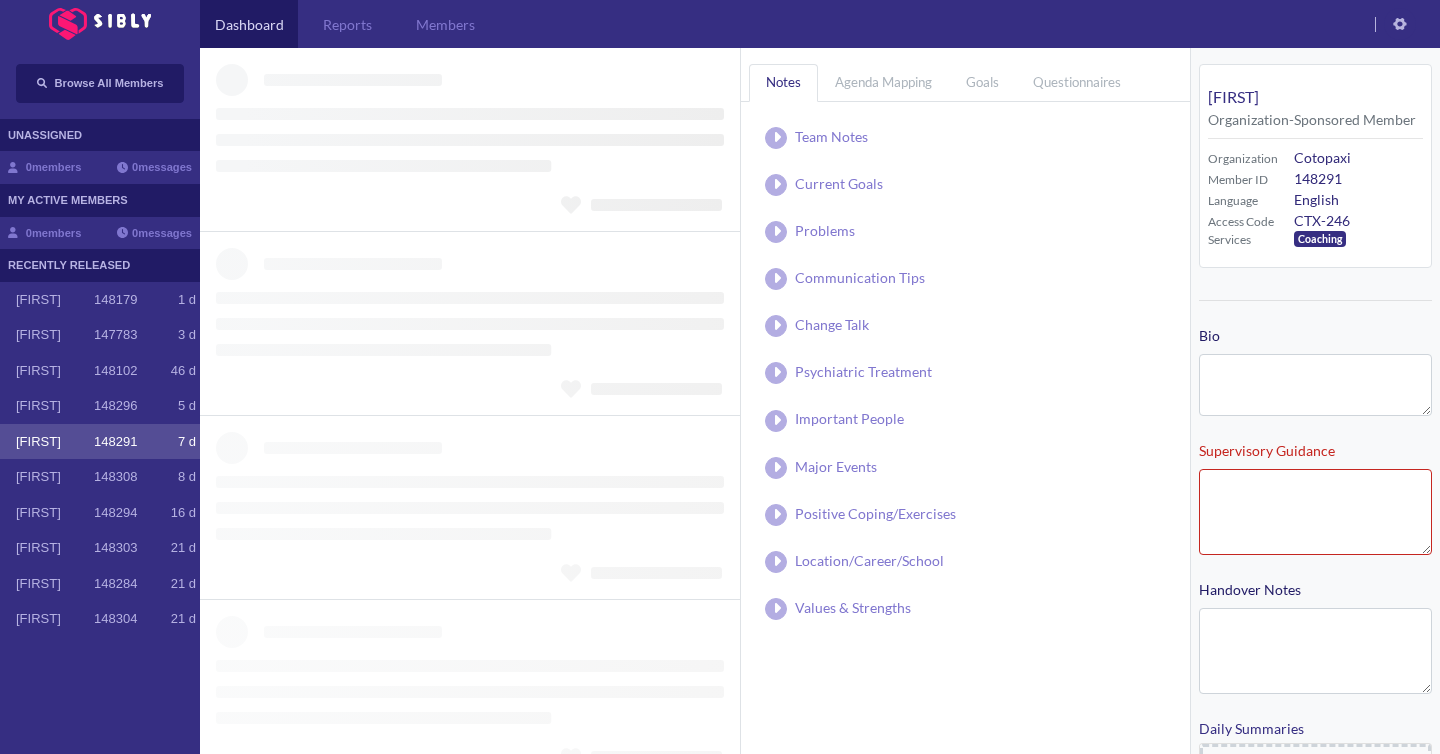 type on "**********" 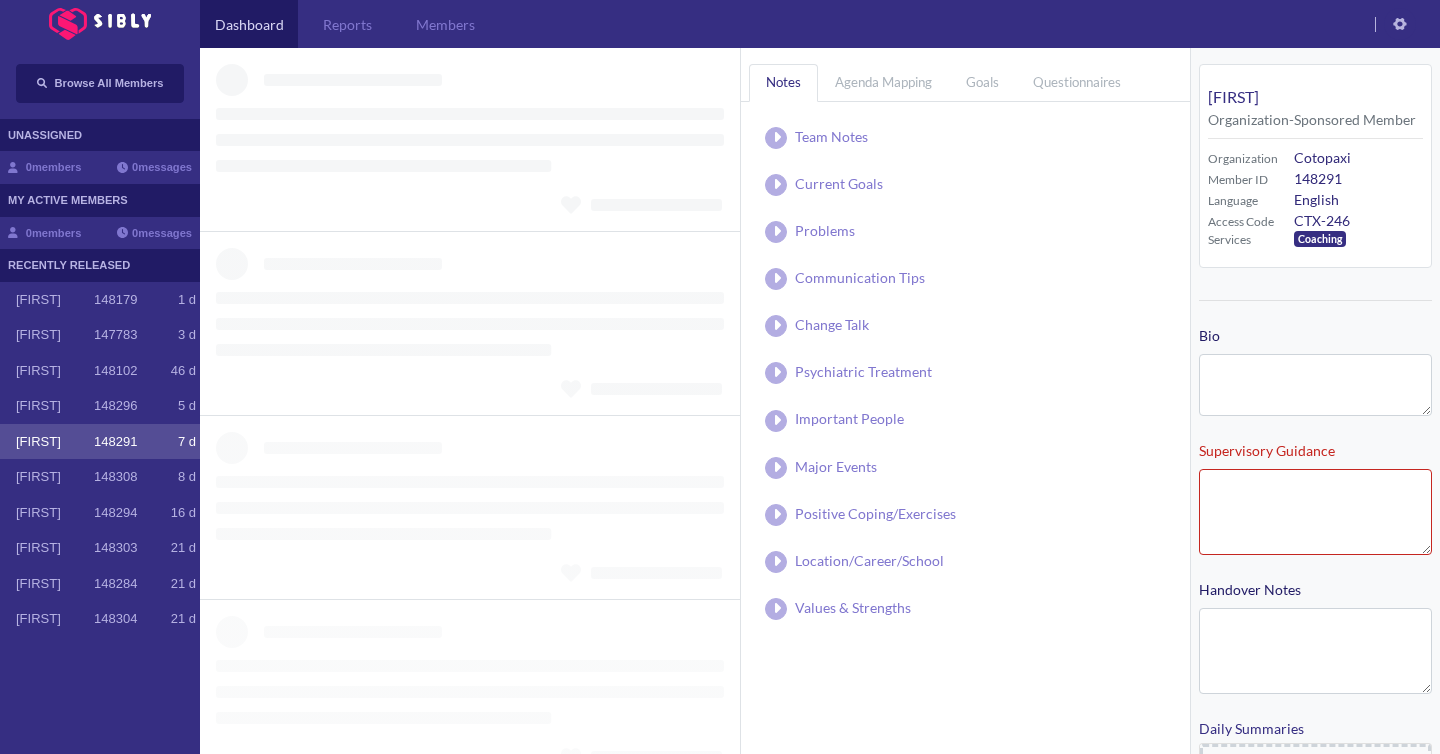 type on "**********" 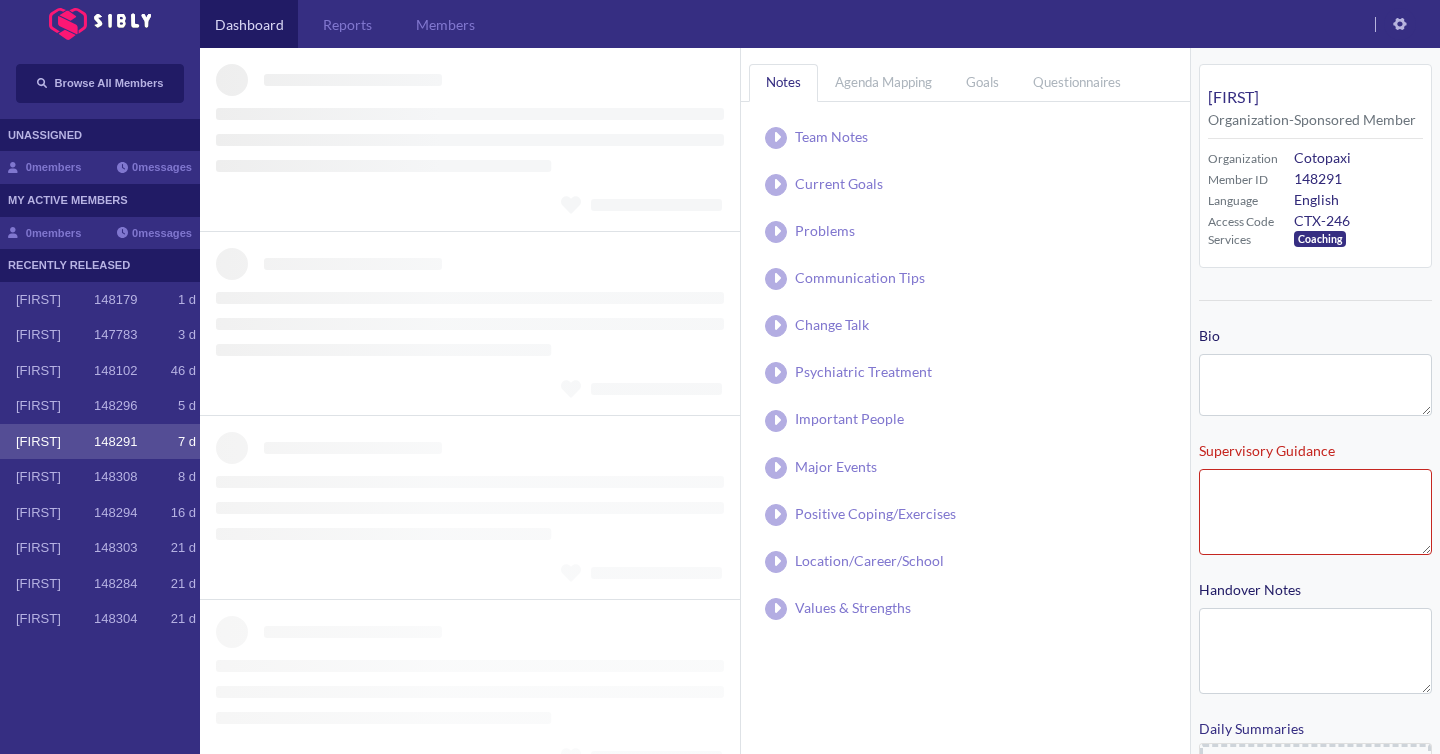 type on "**********" 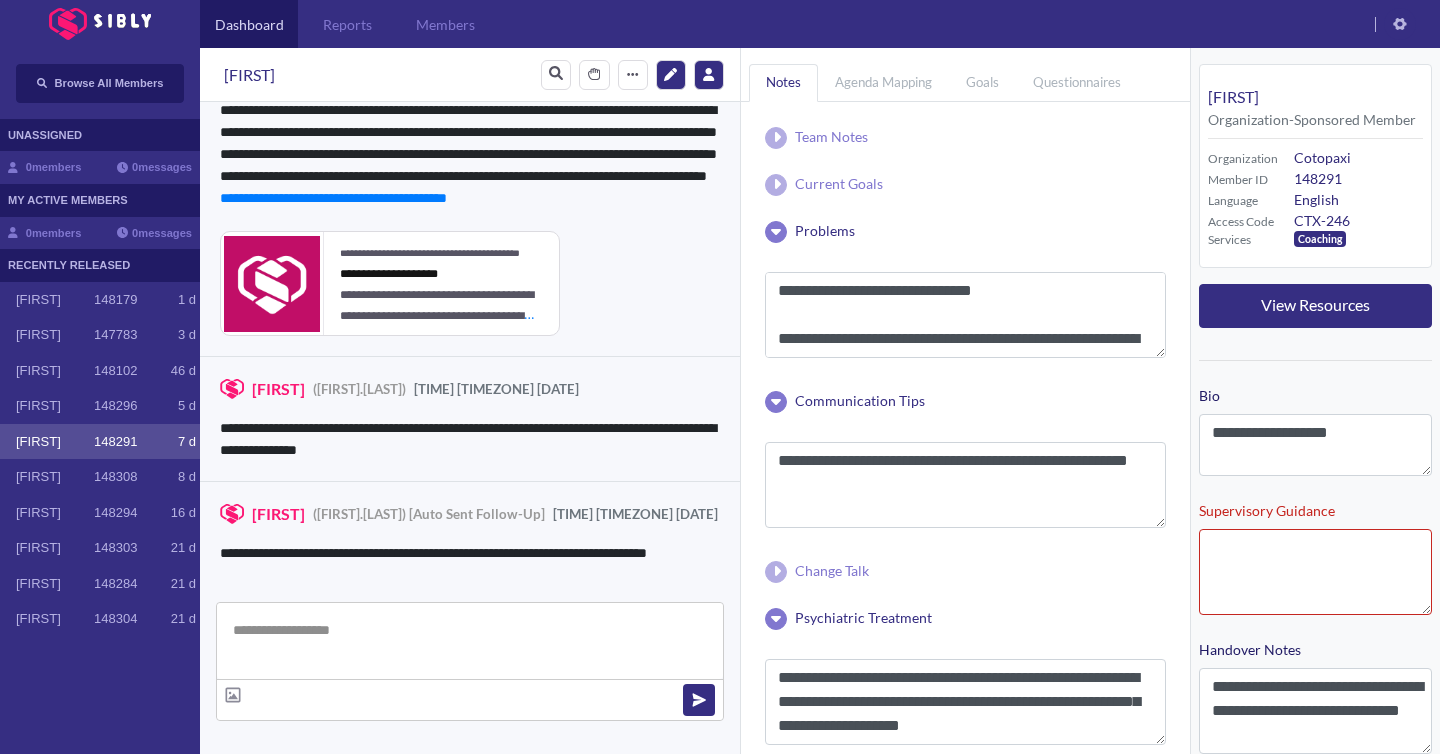 scroll, scrollTop: 4526, scrollLeft: 0, axis: vertical 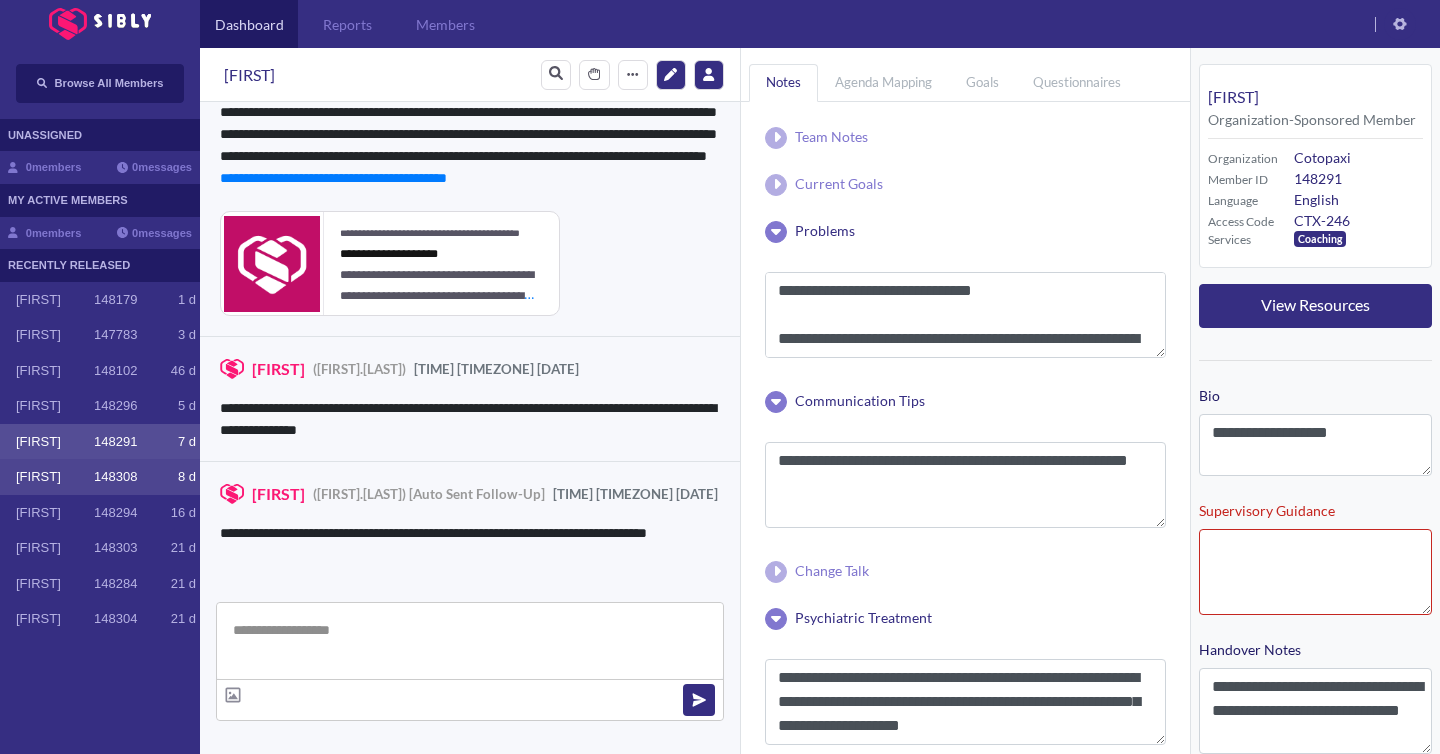 click on "[FIRST] 148308 8 d" at bounding box center (106, 477) 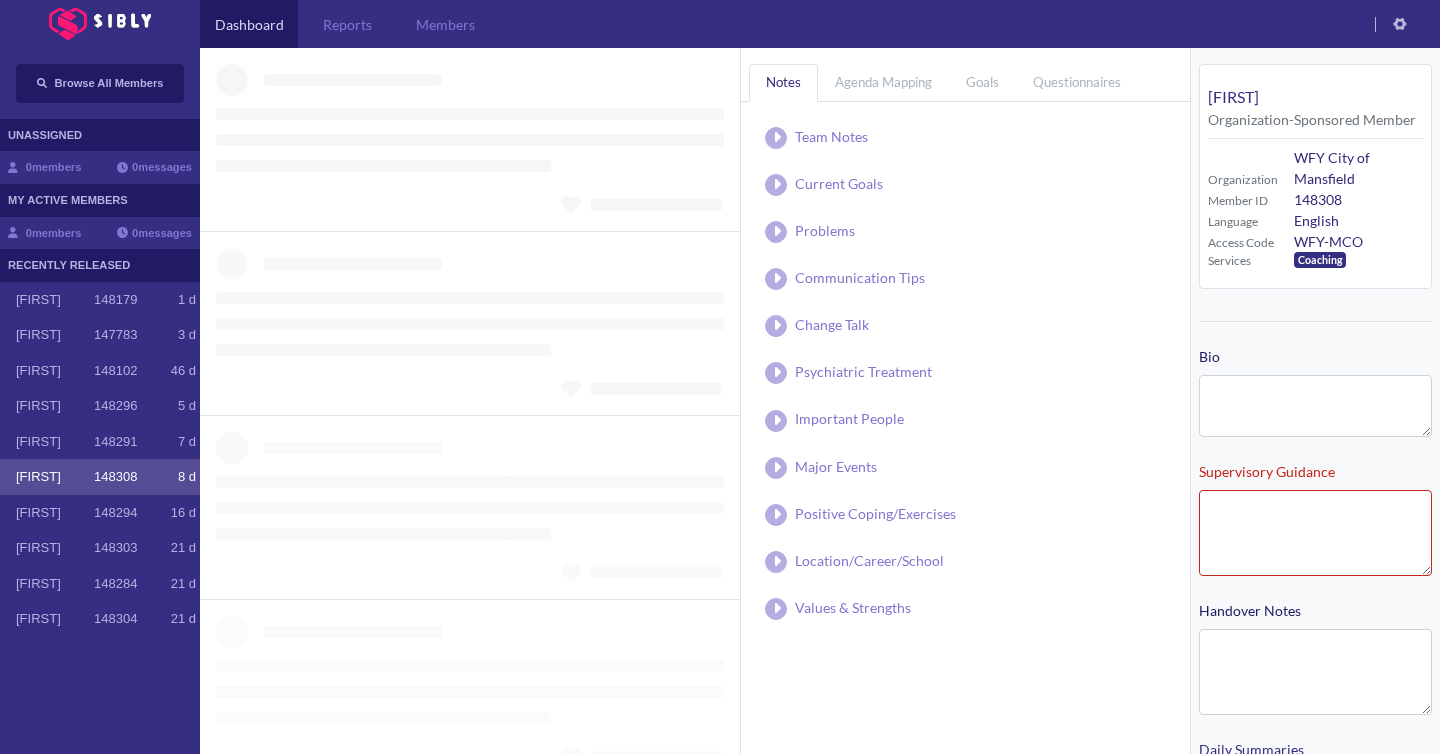type on "**********" 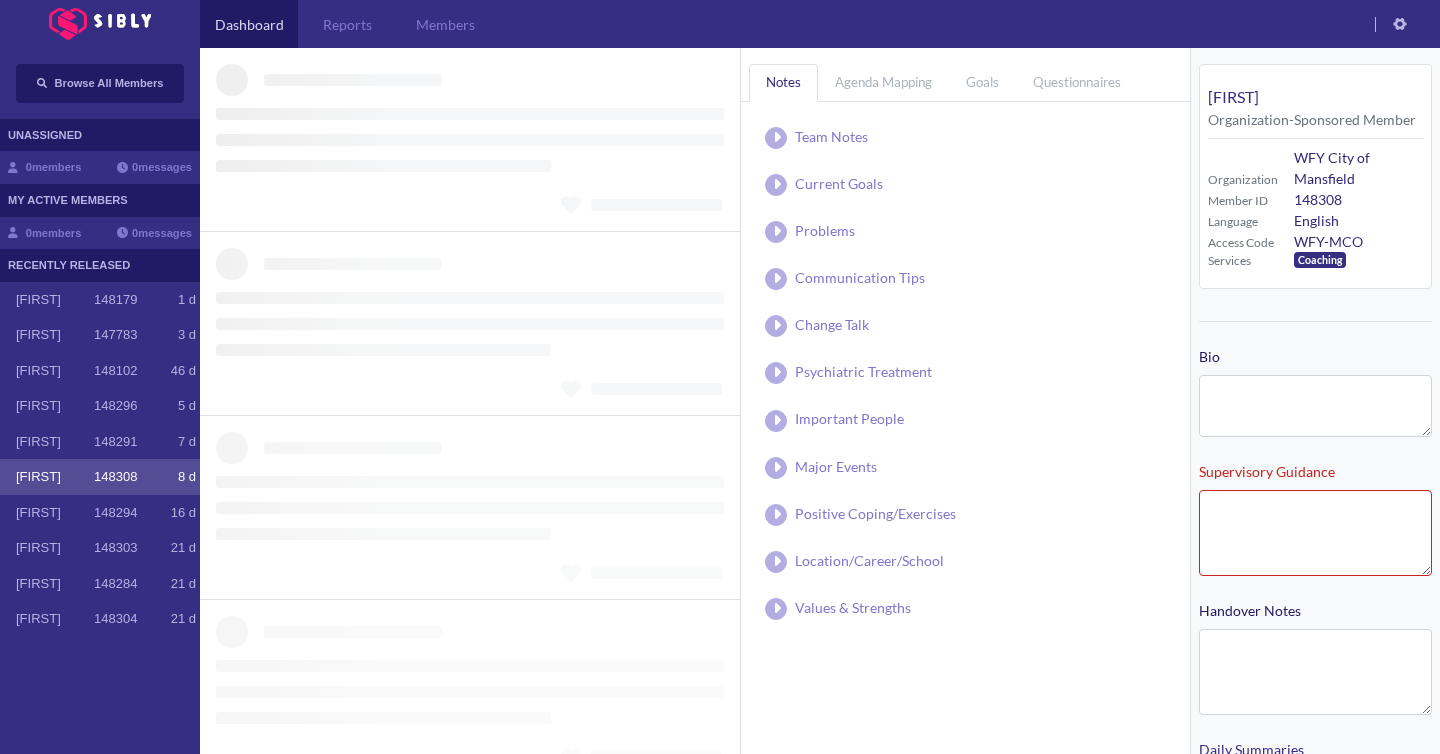 type on "**********" 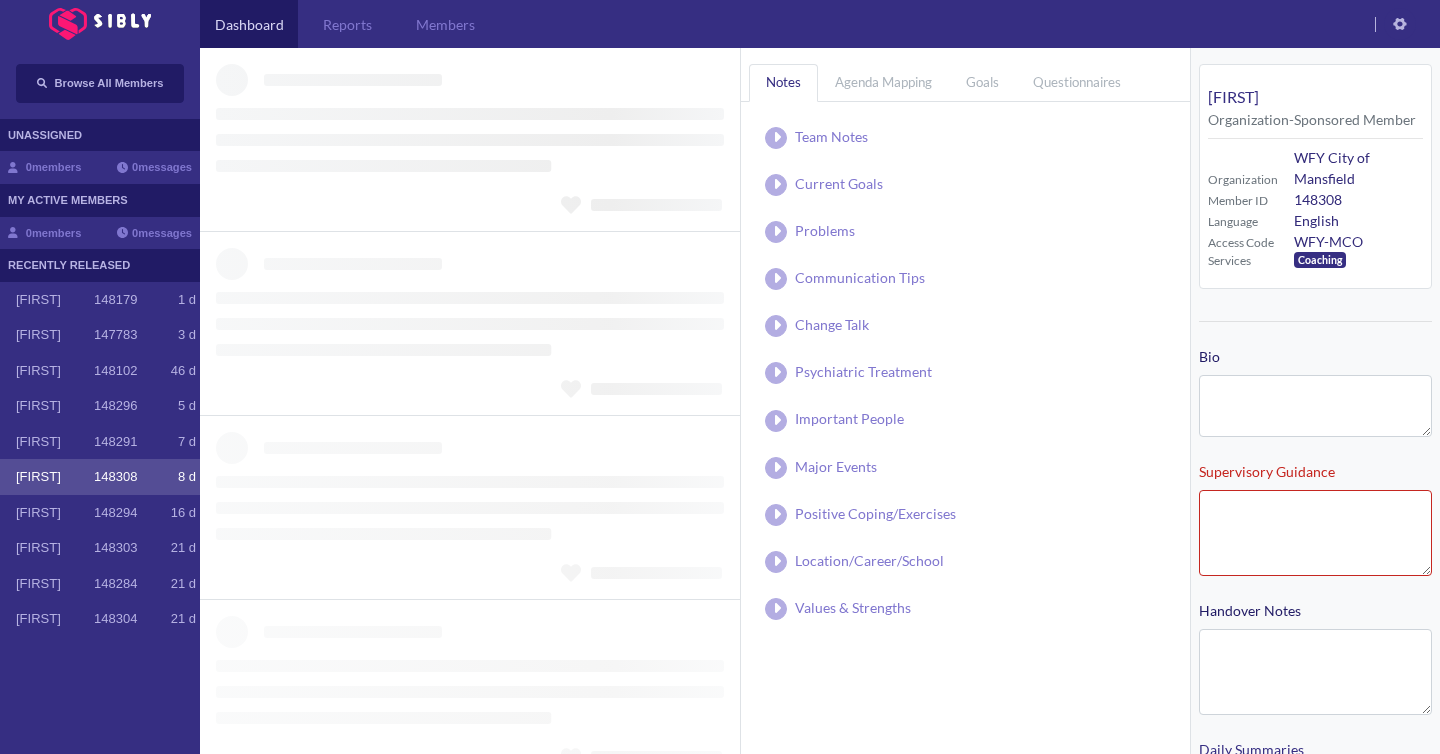 type on "**********" 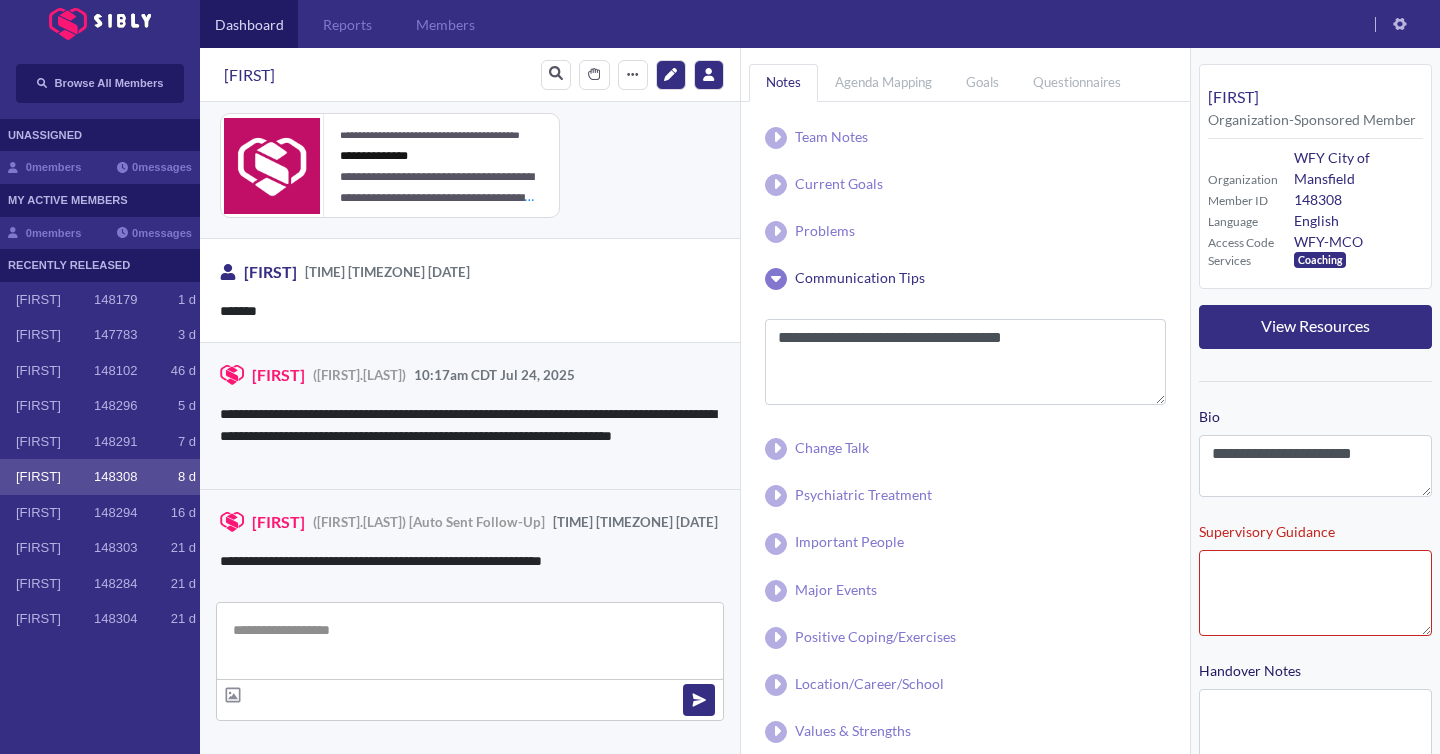 scroll, scrollTop: 1494, scrollLeft: 0, axis: vertical 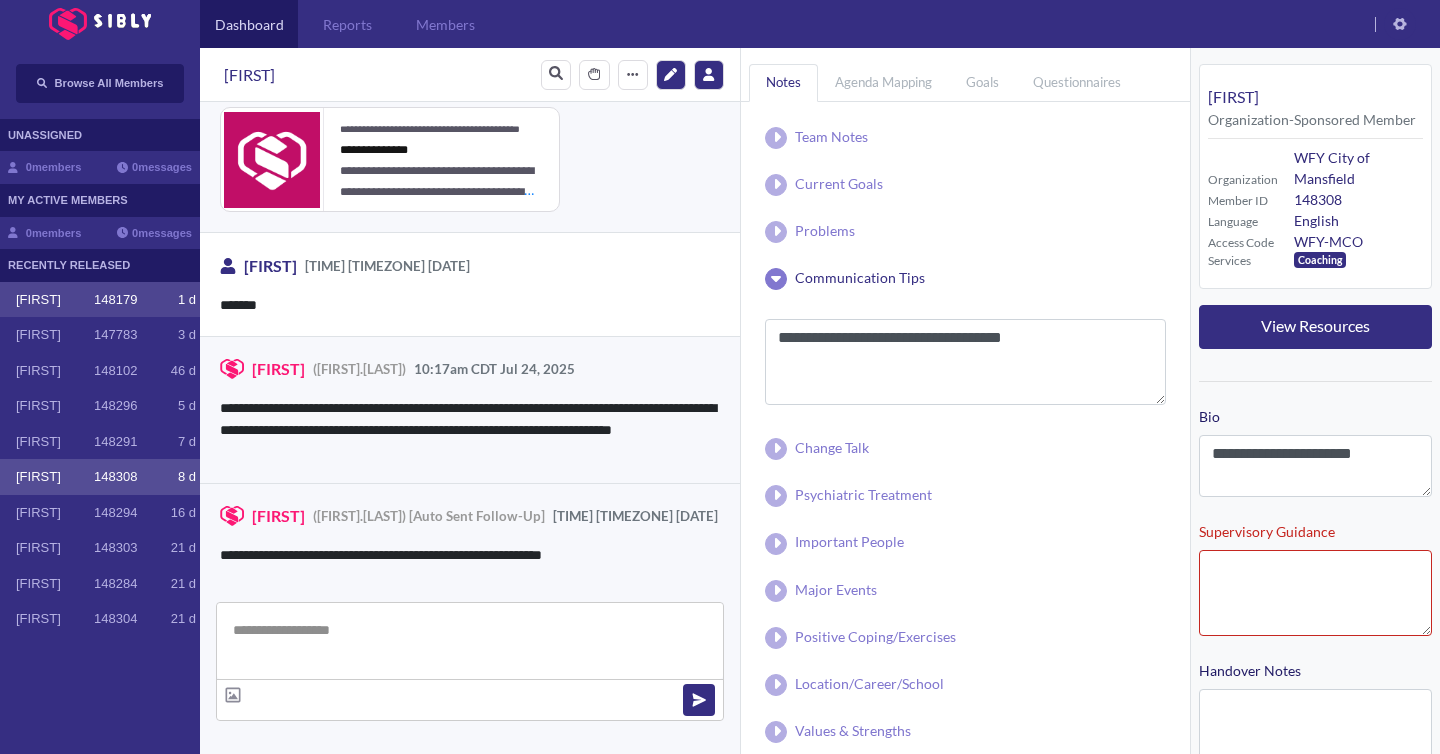 click on "[FIRST] 148179 1 d" at bounding box center (106, 300) 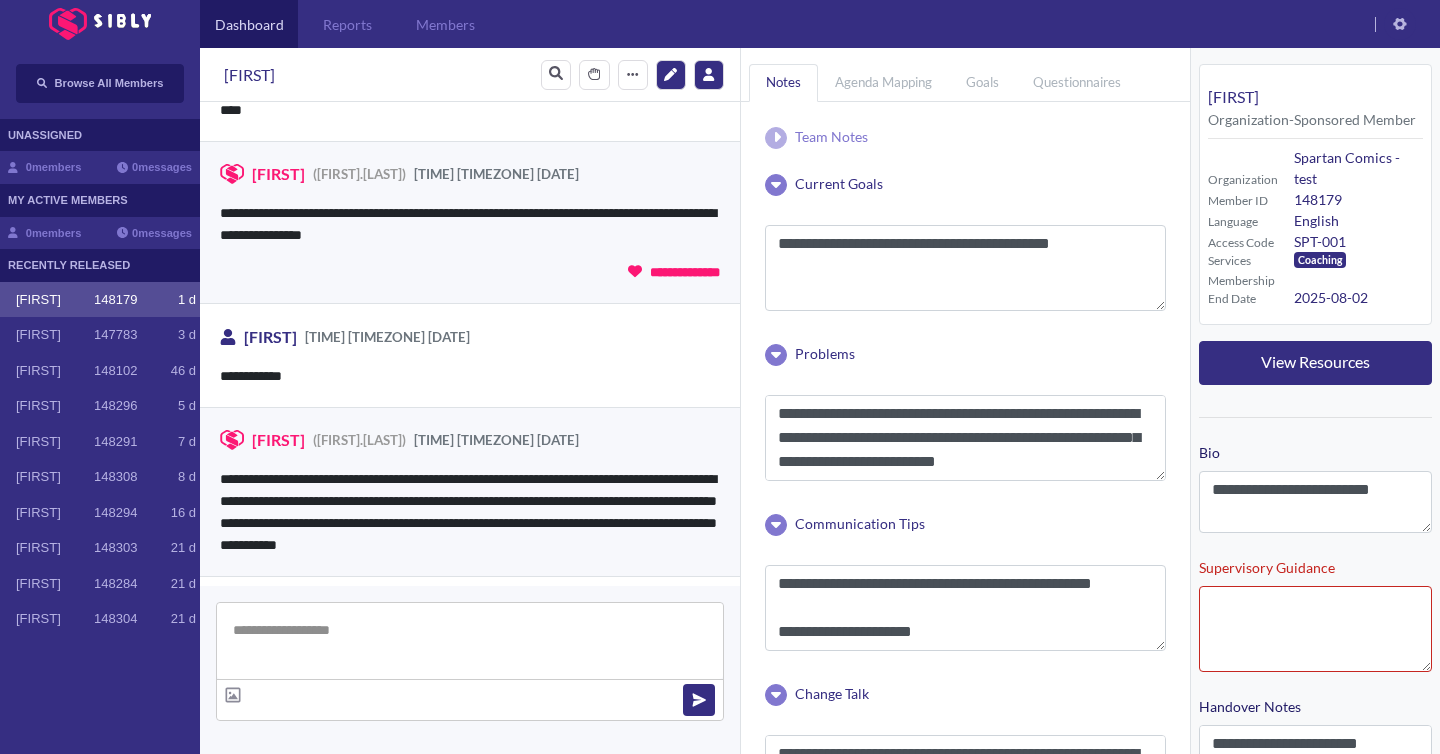 scroll, scrollTop: 3884, scrollLeft: 0, axis: vertical 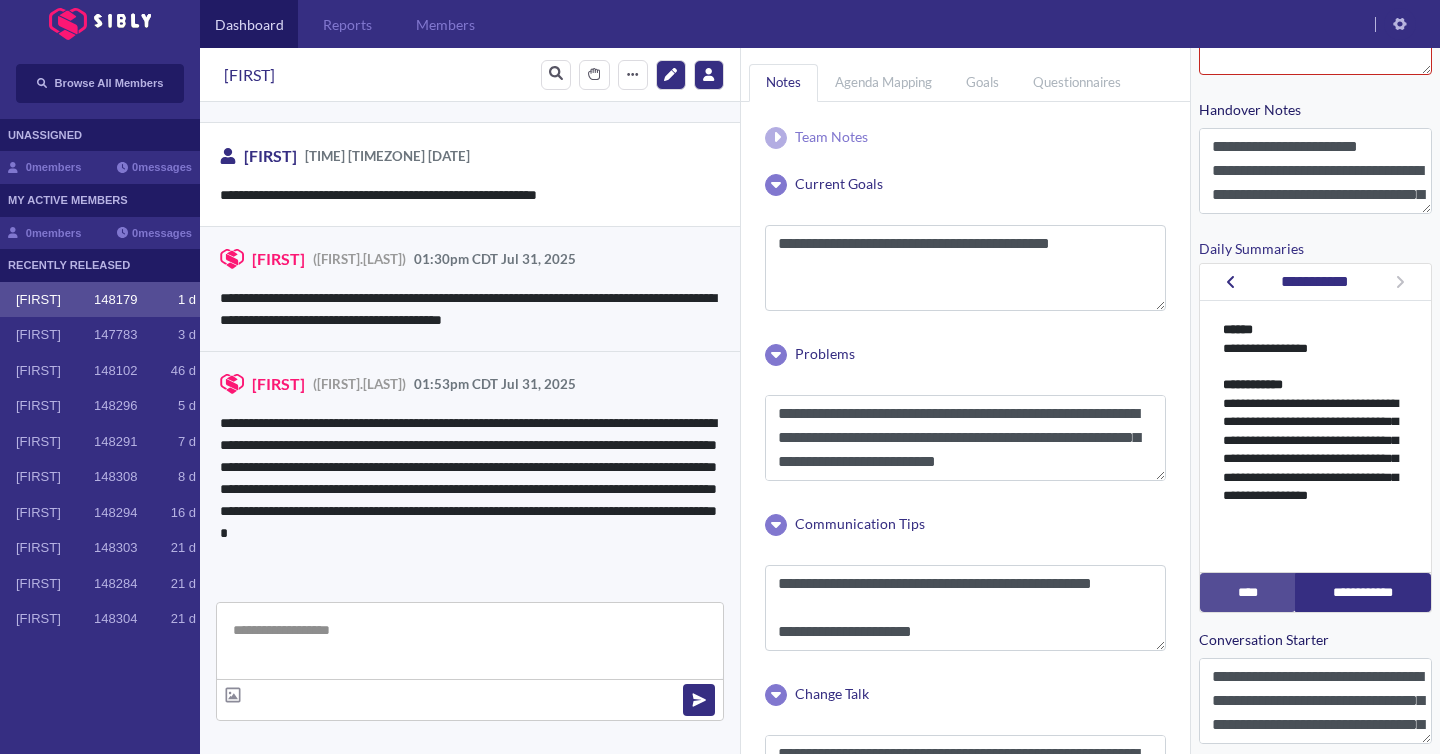click 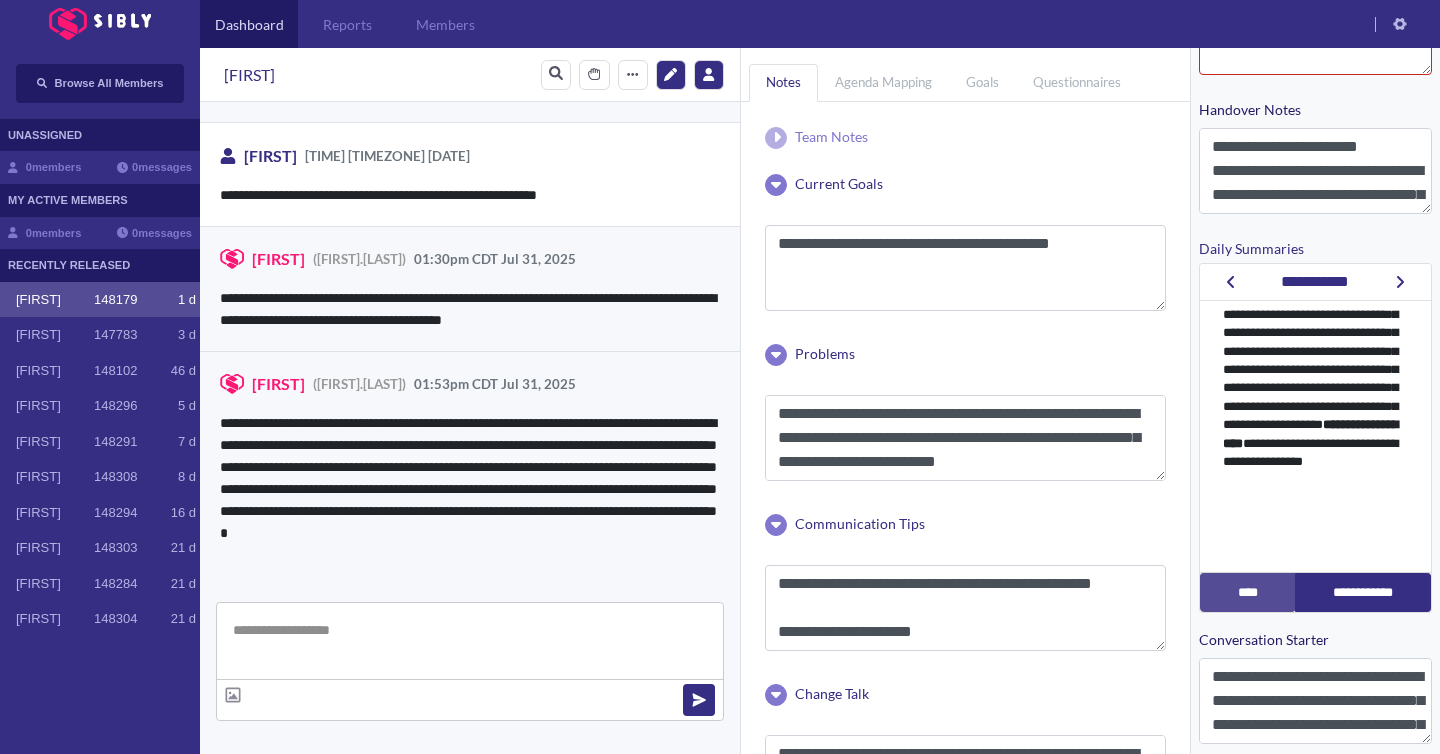 scroll, scrollTop: 164, scrollLeft: 0, axis: vertical 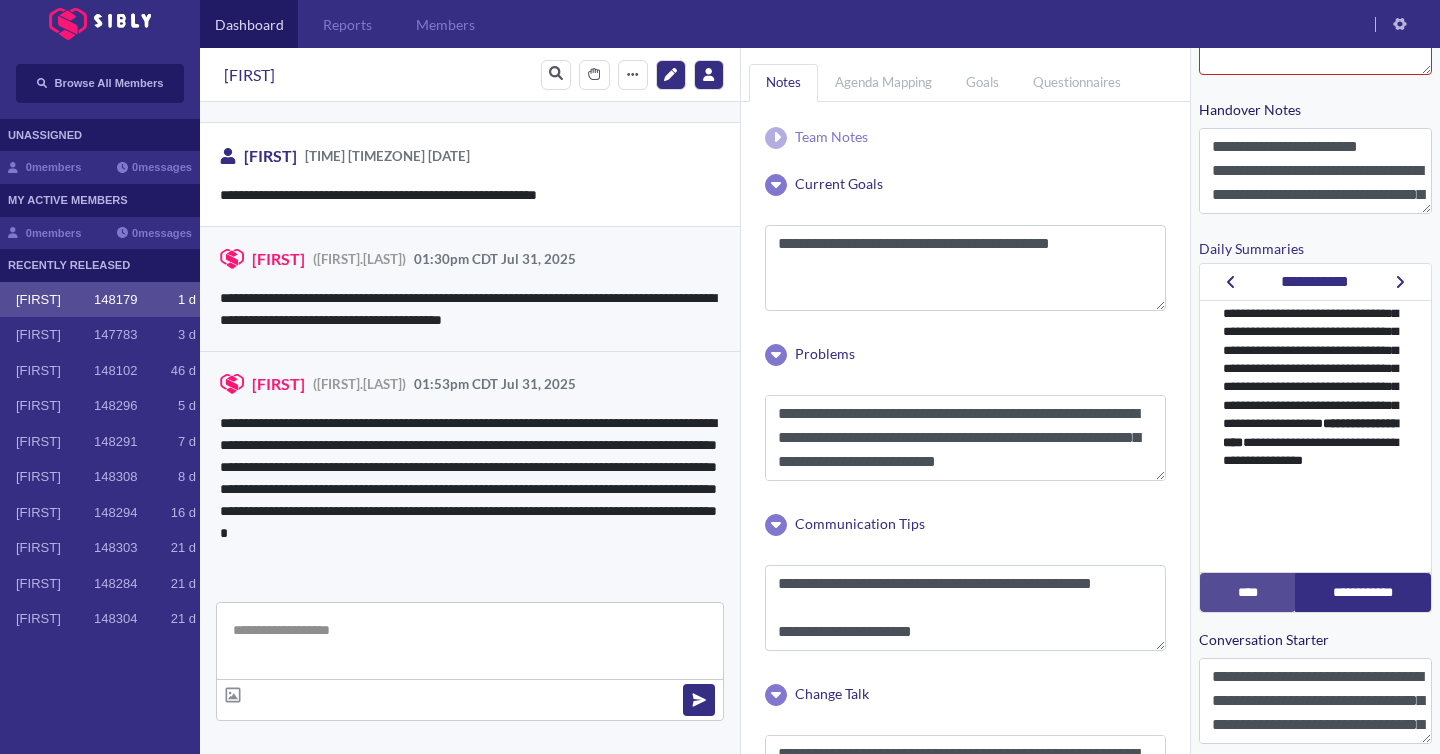 click 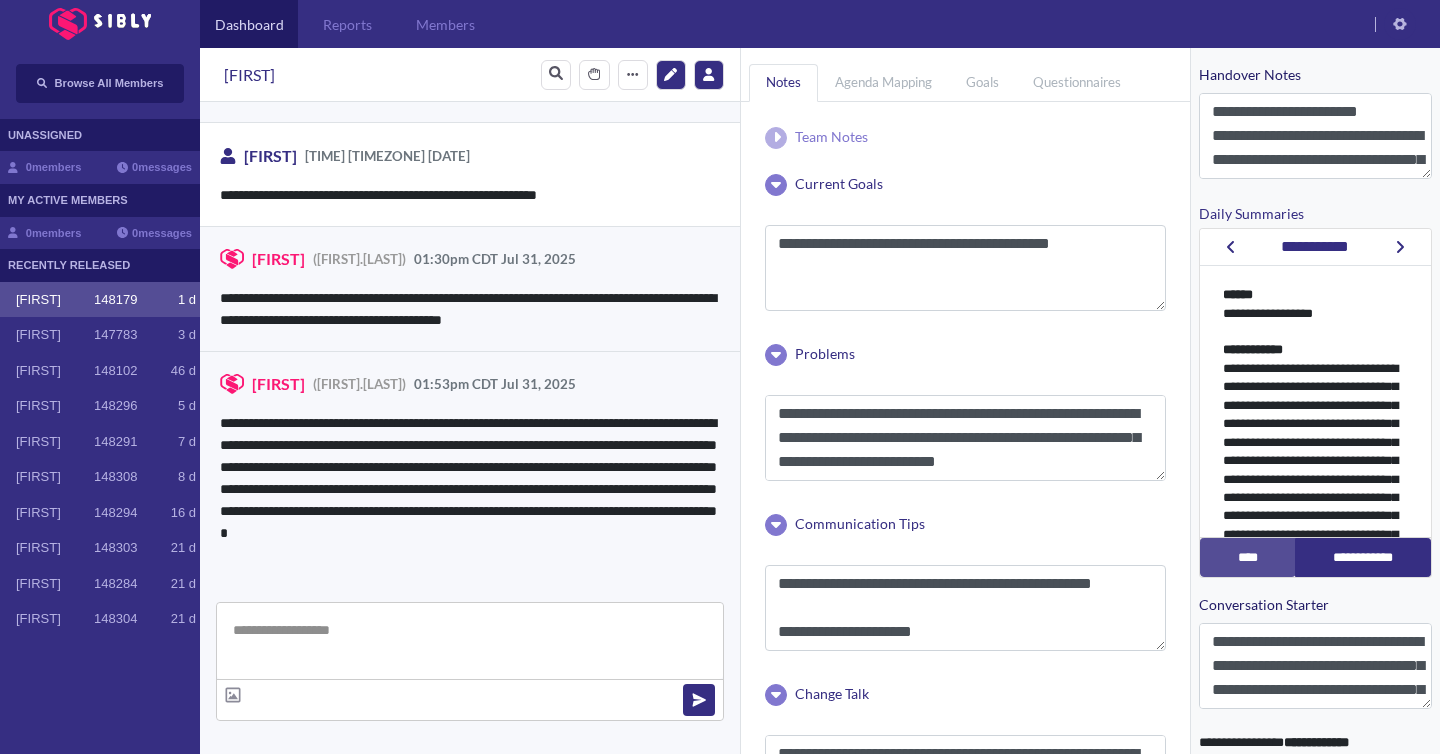 scroll, scrollTop: 634, scrollLeft: 0, axis: vertical 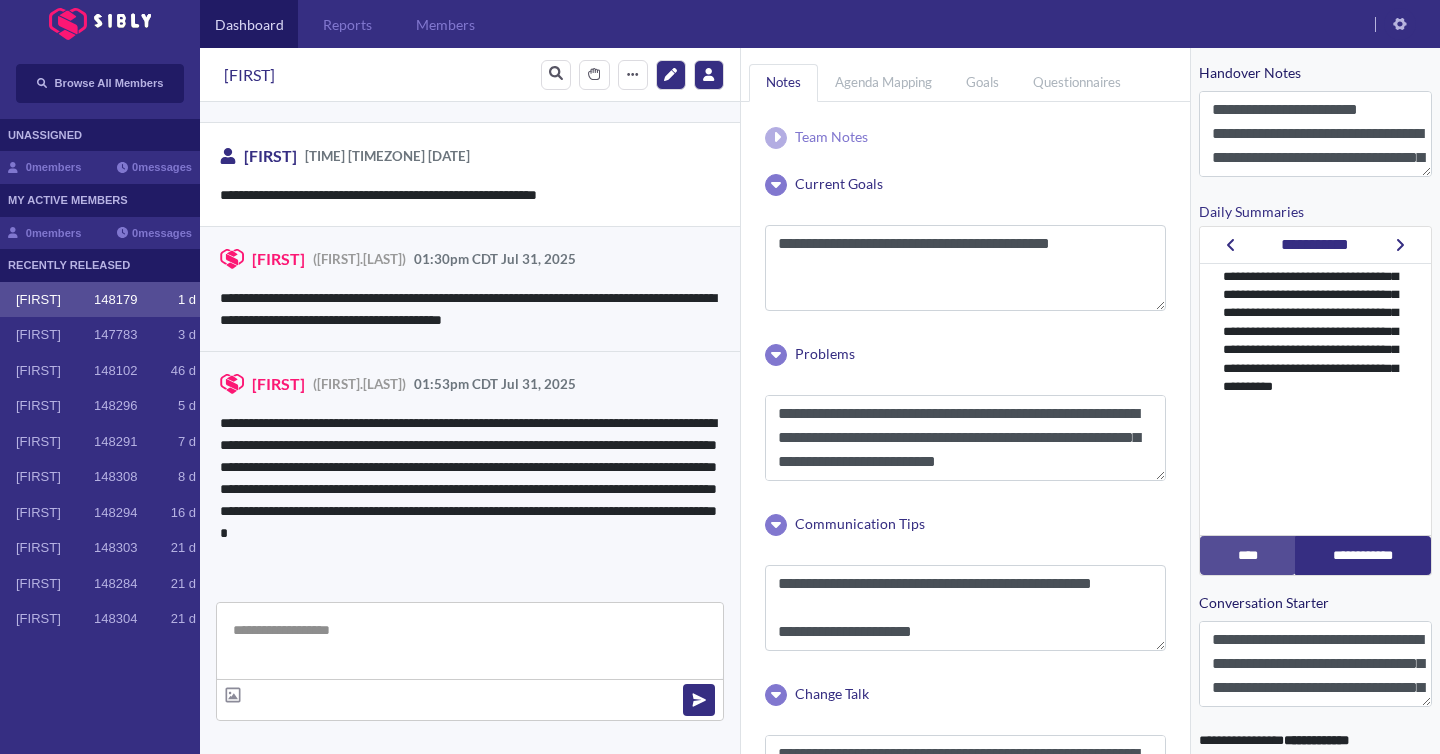 click 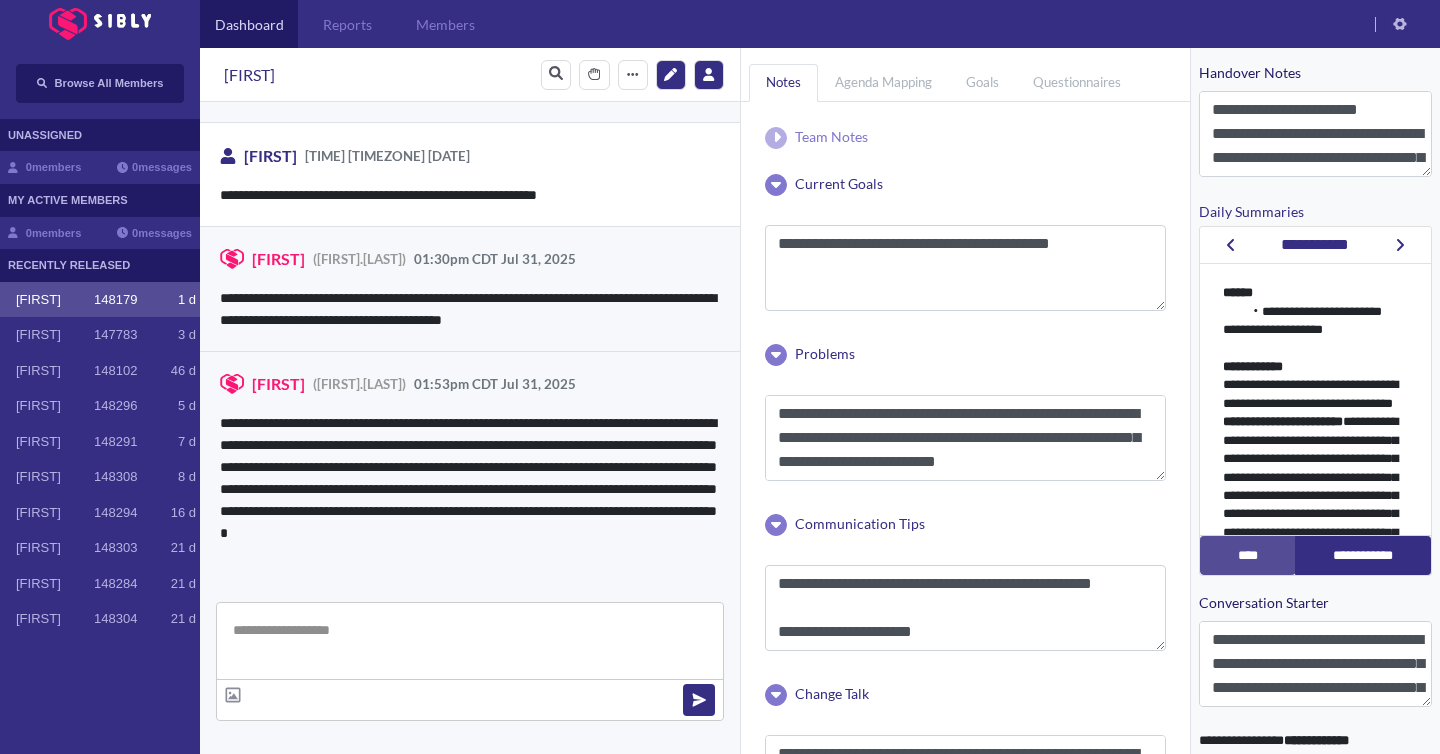 click 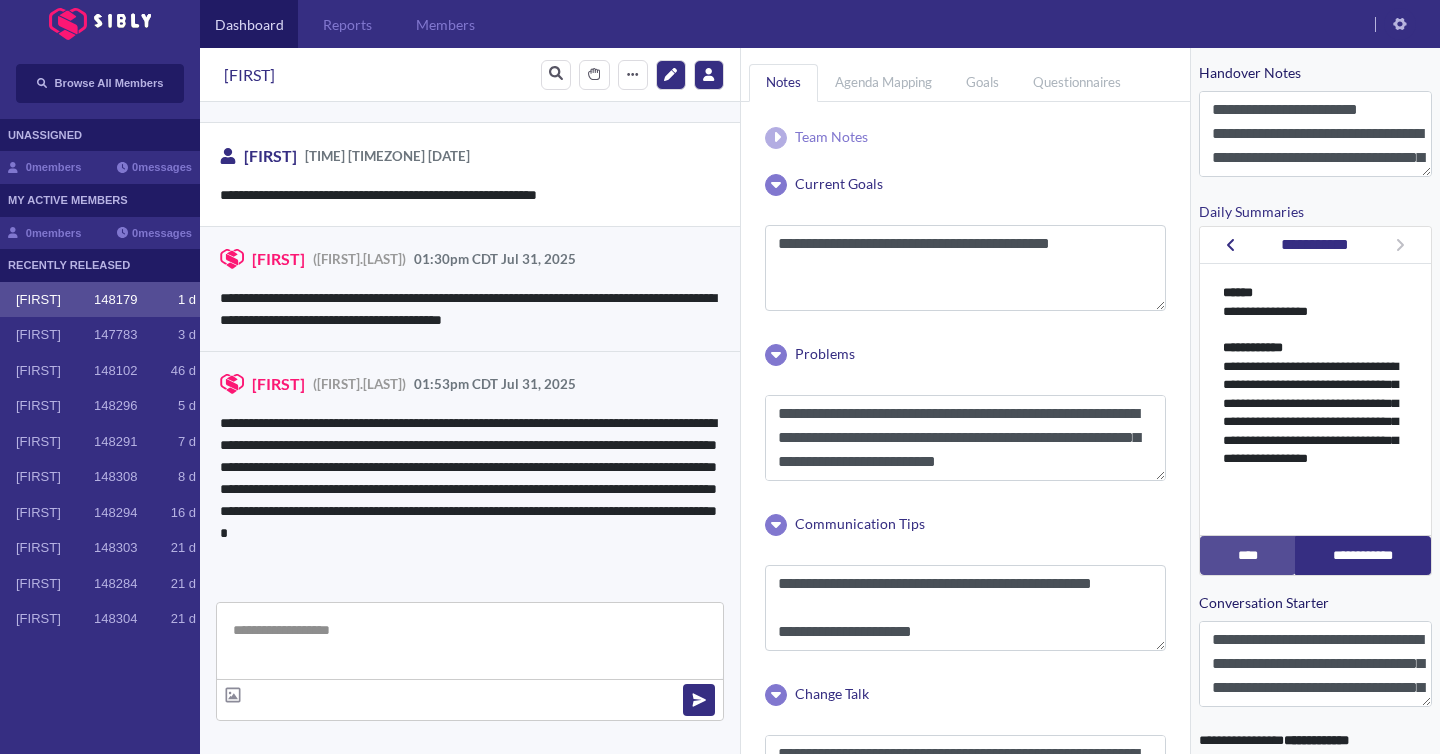 click 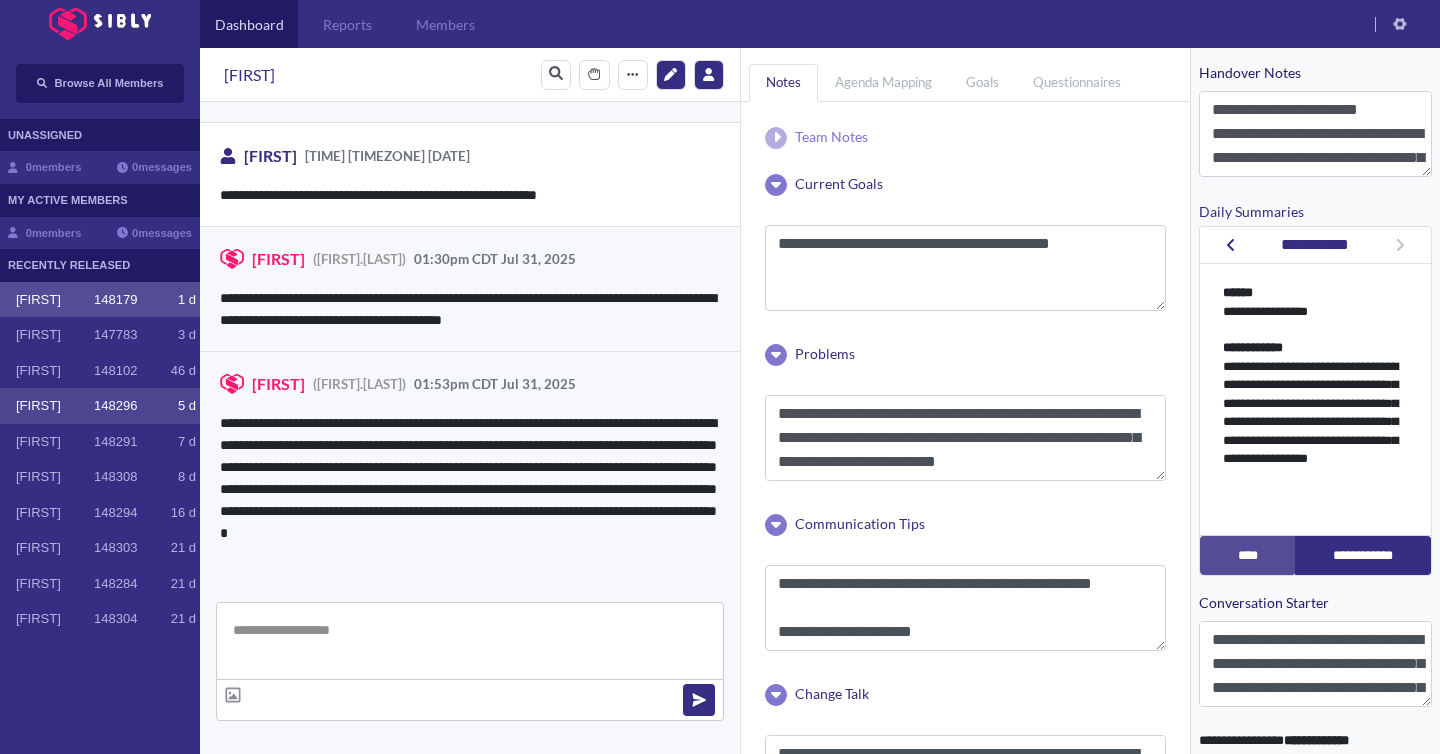 click on "[FIRST] 148296 5 d" at bounding box center [100, 406] 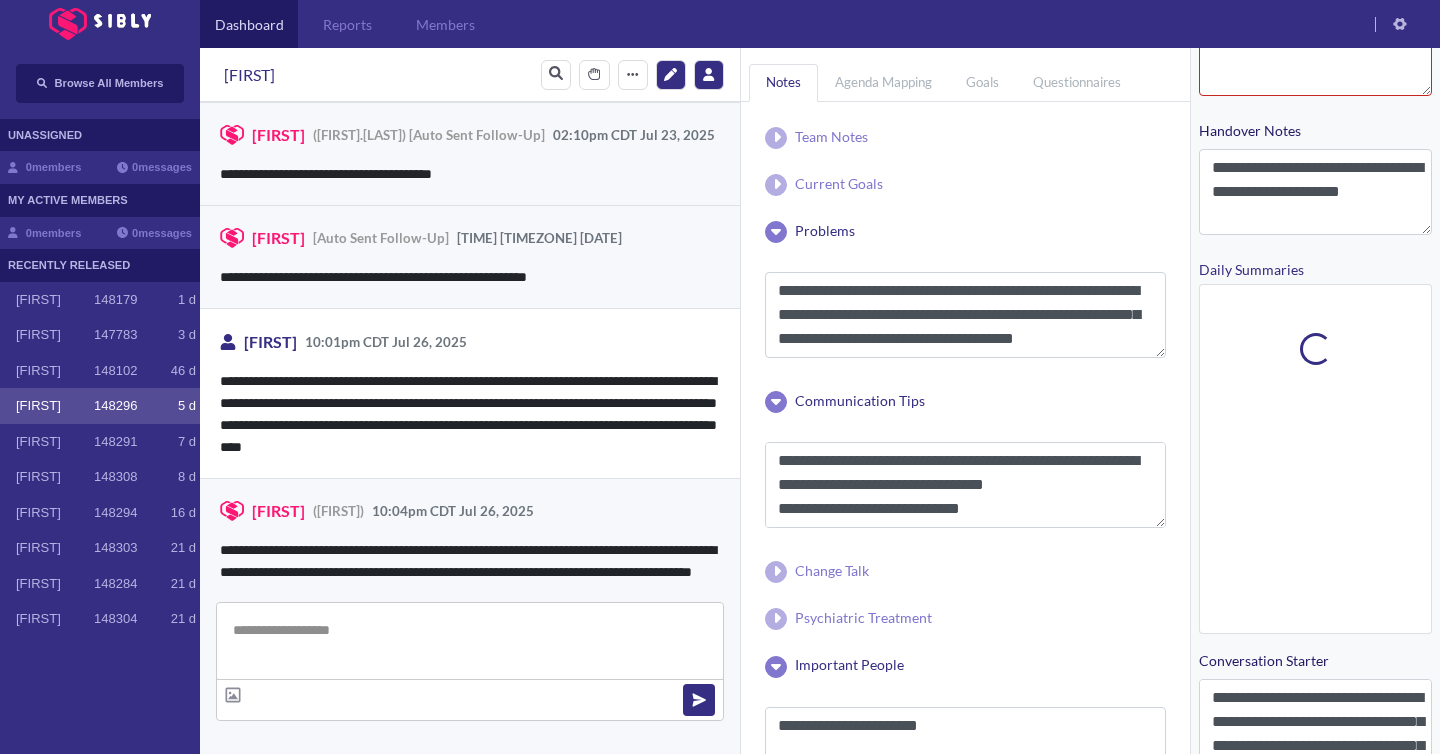 scroll, scrollTop: 577, scrollLeft: 0, axis: vertical 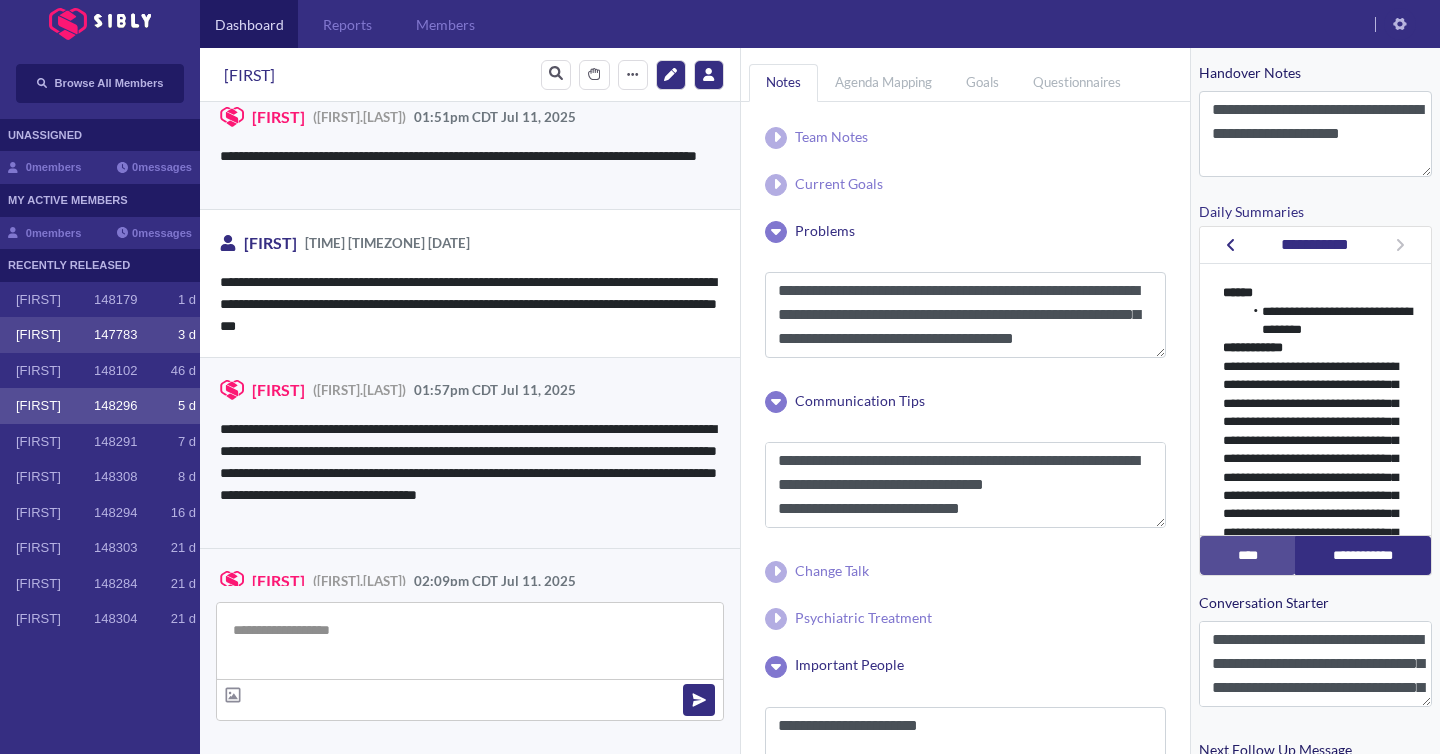 click on "[FIRST] 147783 3 d" at bounding box center (100, 335) 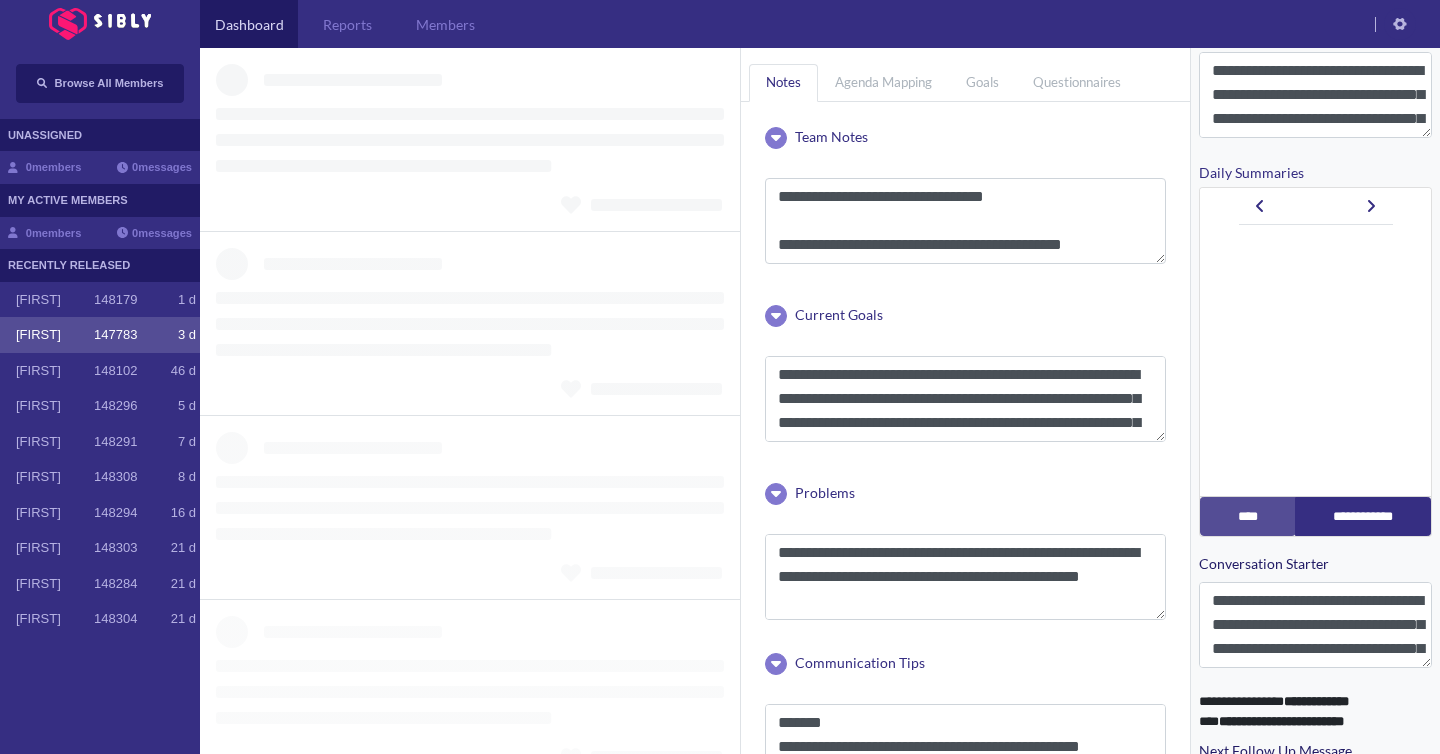 scroll, scrollTop: 540, scrollLeft: 0, axis: vertical 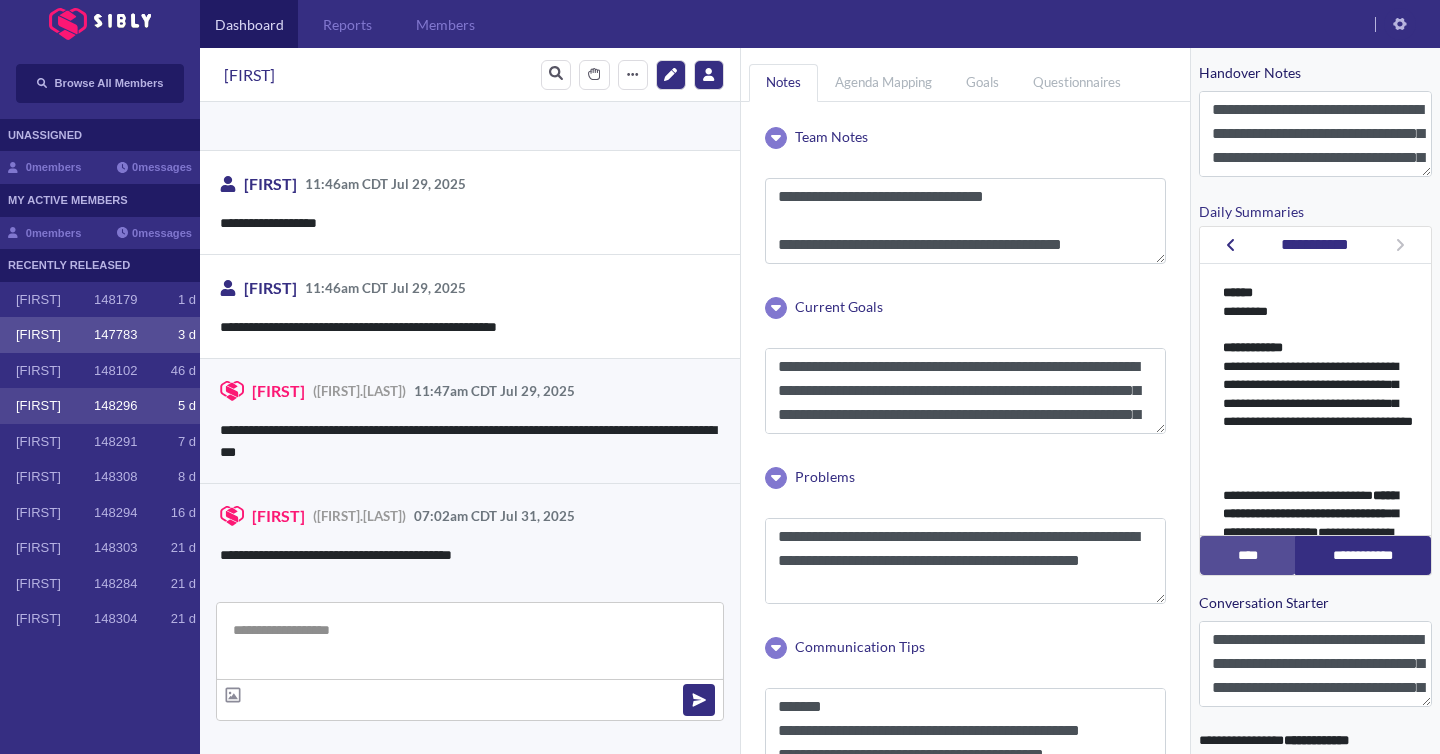 click on "[FIRST] 148296 5 d" at bounding box center (100, 406) 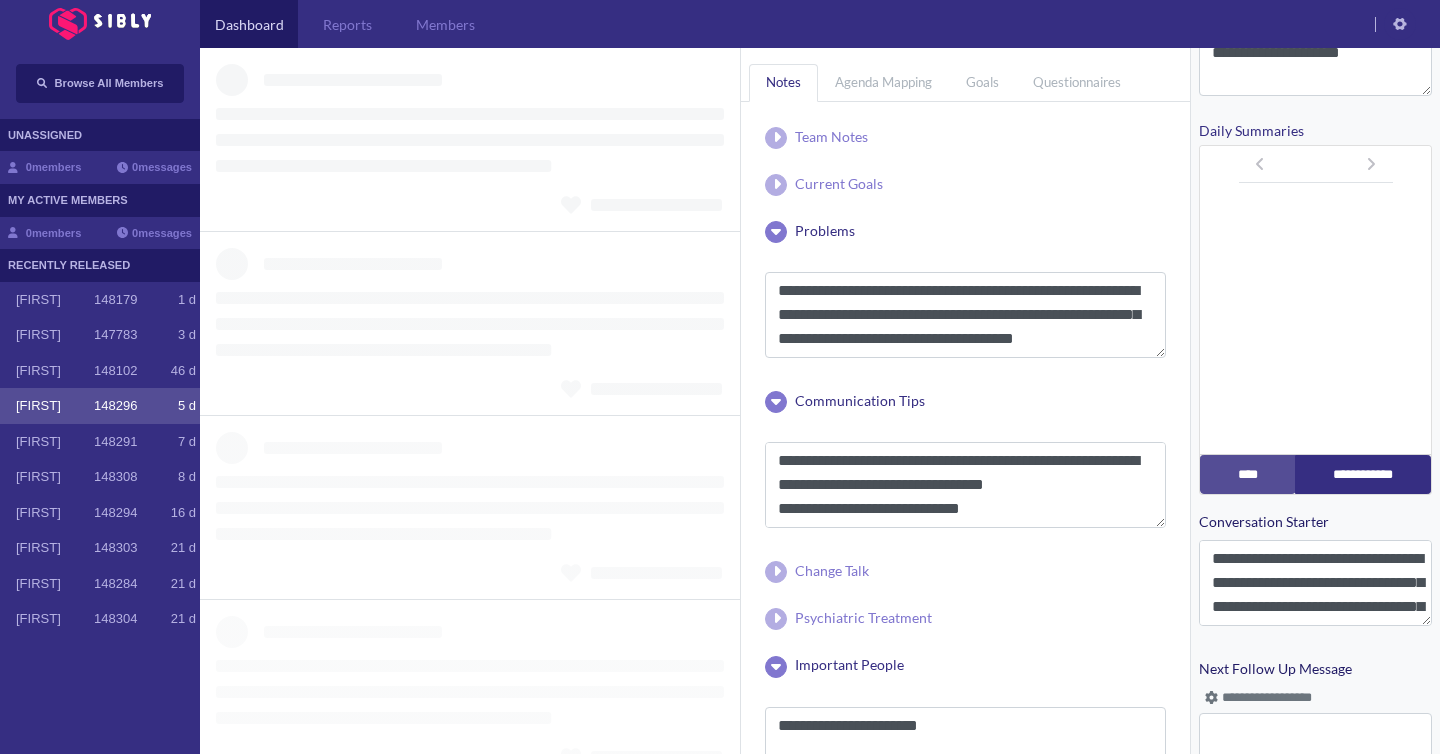 scroll, scrollTop: 519, scrollLeft: 0, axis: vertical 